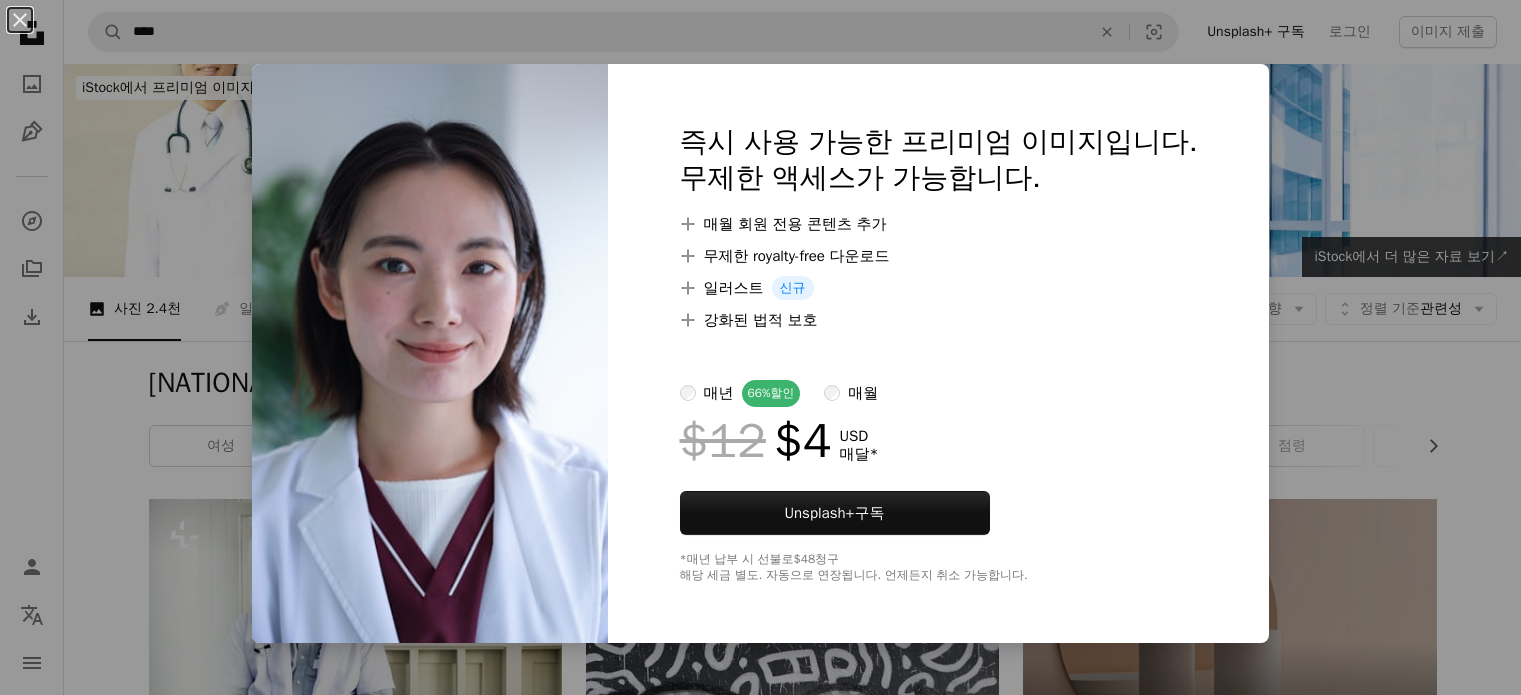 scroll, scrollTop: 1400, scrollLeft: 0, axis: vertical 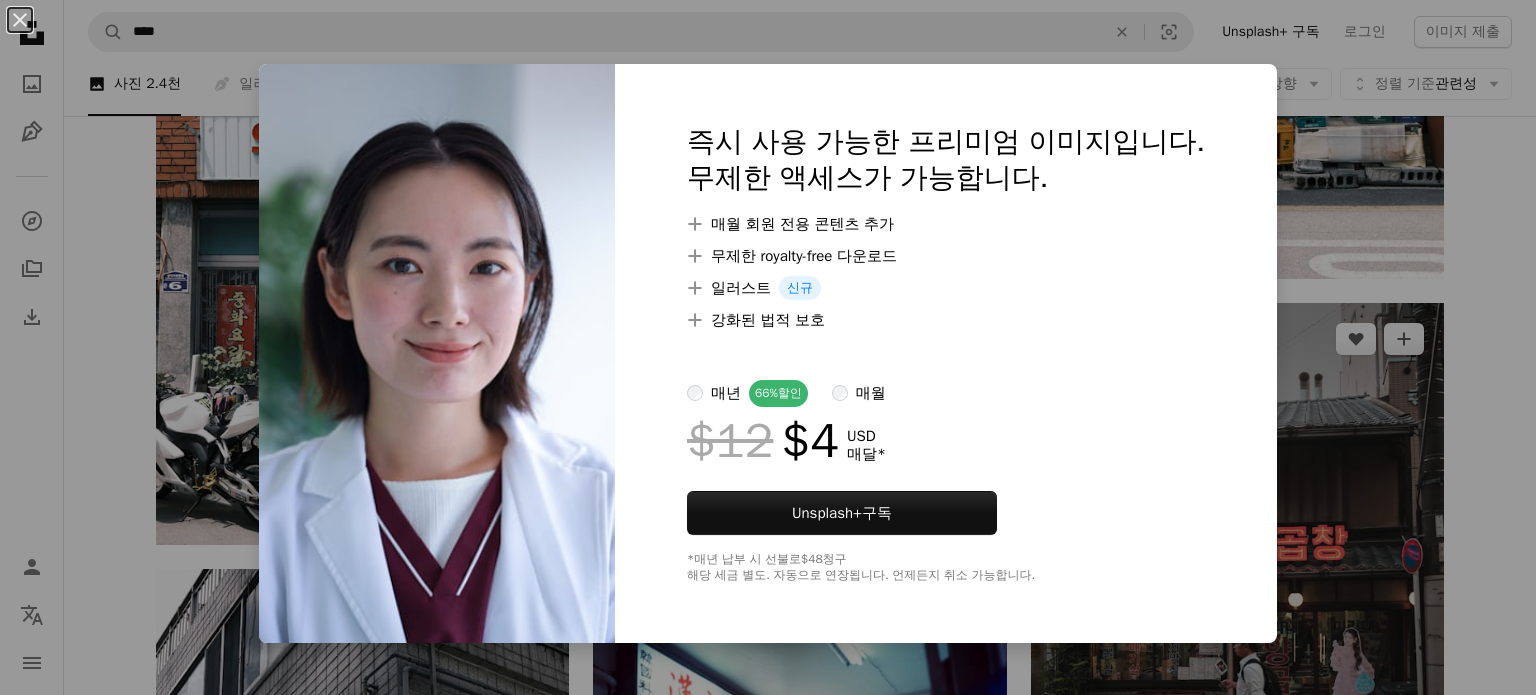 click on "An X shape 즉시 사용 가능한 프리미엄 이미지입니다. 무제한 액세스가 가능합니다. A plus sign 매월 회원 전용 콘텐츠 추가 A plus sign 무제한 royalty-free 다운로드 A plus sign 일러스트  신규 A plus sign 강화된 법적 보호 매년 66%  할인 매월 $12   $4 USD 매달 * Unsplash+  구독 *매년 납부 시 선불로  $48  청구 해당 세금 별도. 자동으로 연장됩니다. 언제든지 취소 가능합니다." at bounding box center (768, 347) 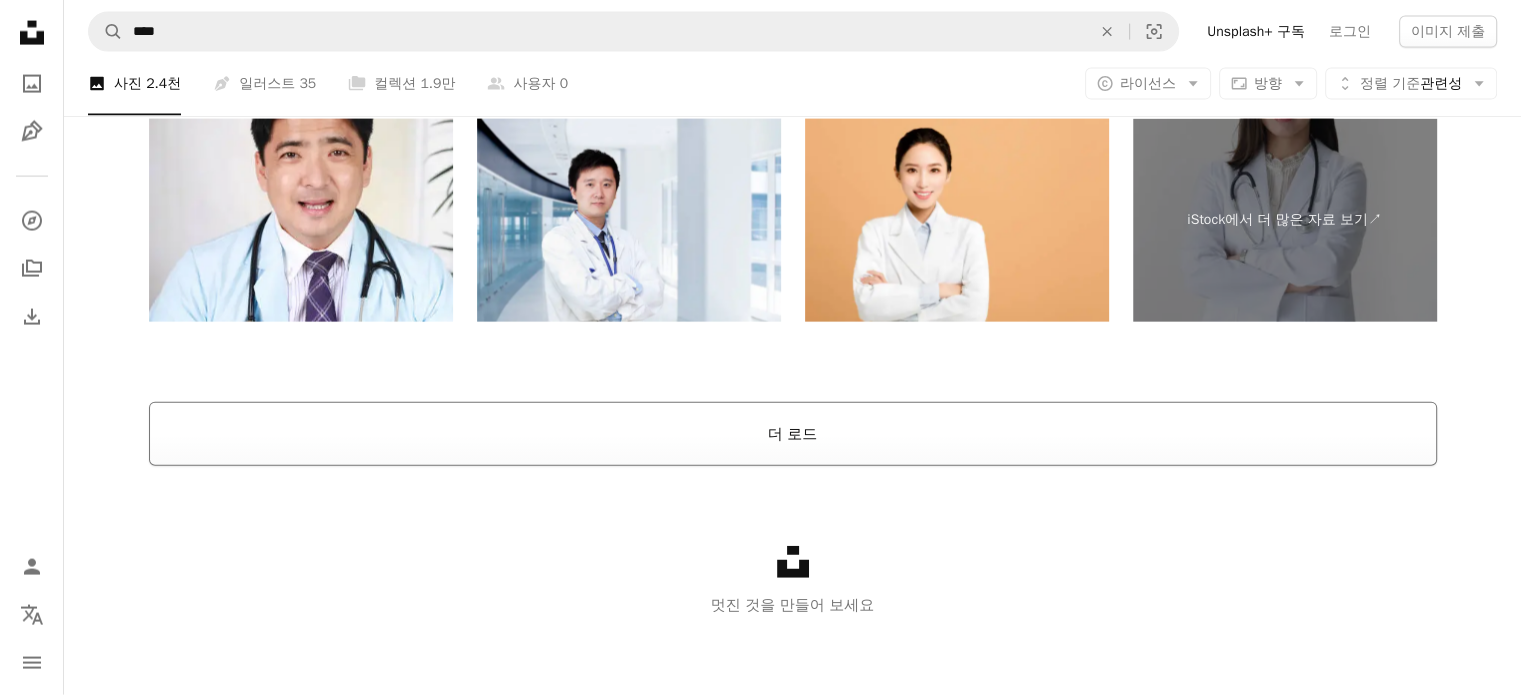 click on "더 로드" at bounding box center [793, 434] 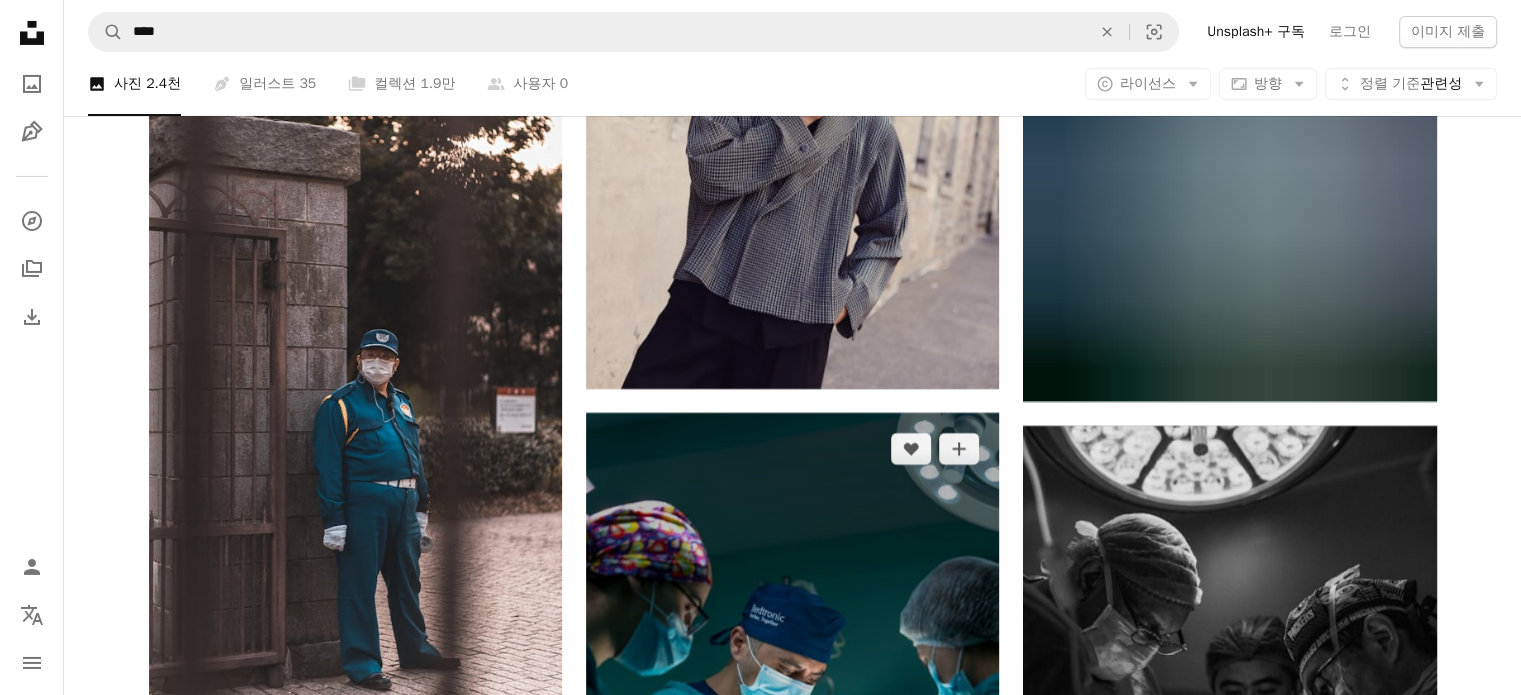 scroll, scrollTop: 7506, scrollLeft: 0, axis: vertical 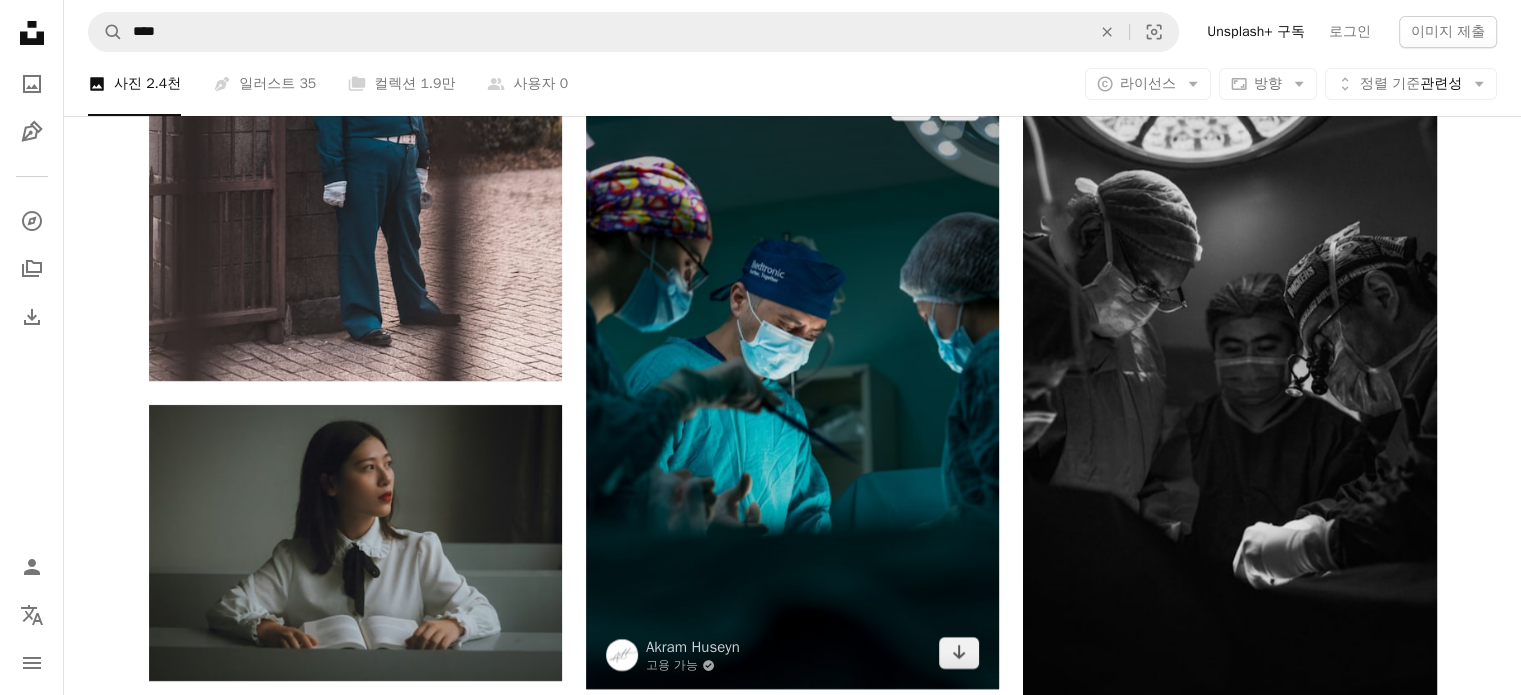 click at bounding box center (792, 379) 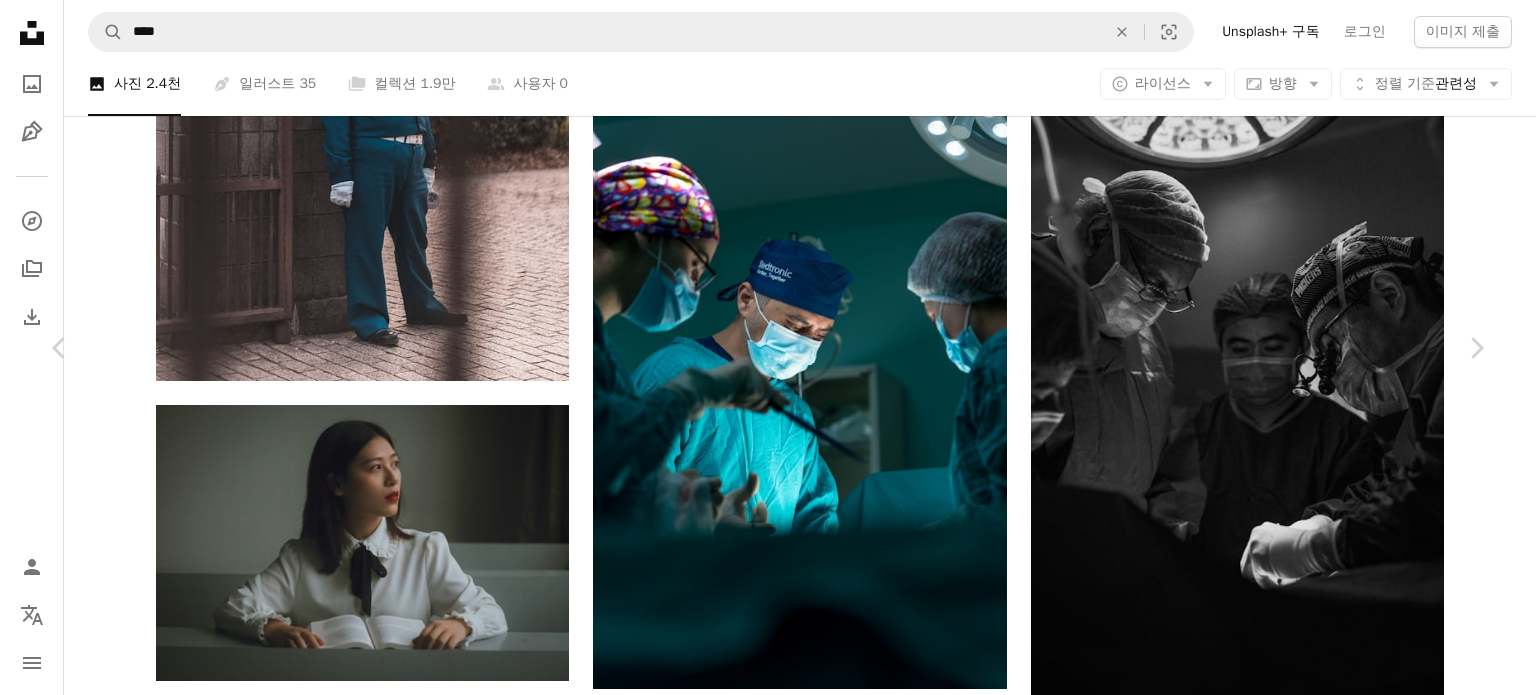 click on "무료 다운로드" at bounding box center [1286, 11238] 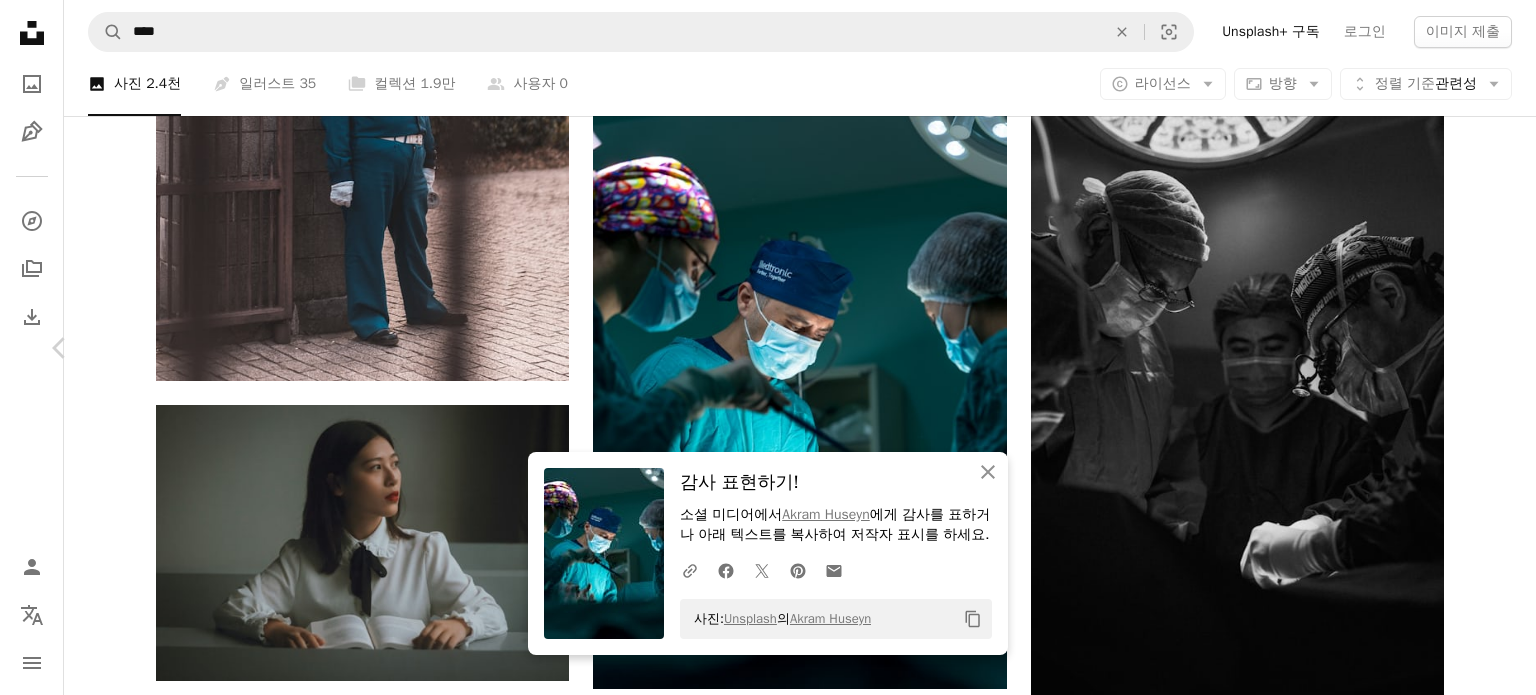 click on "Chevron right" at bounding box center (1476, 348) 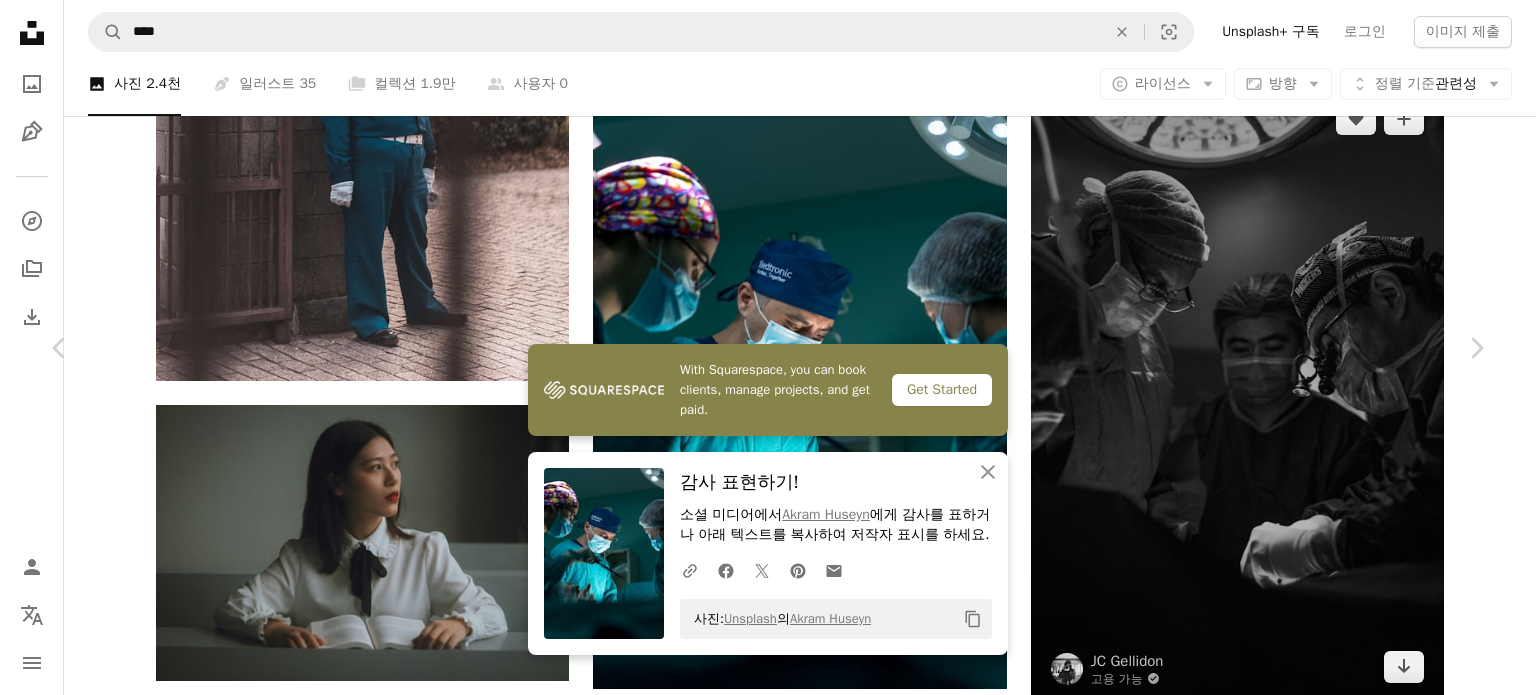 click on "An X shape Chevron left Chevron right With Squarespace, you can book clients, manage projects, and get paid. Get Started An X shape 닫기 감사 표현하기! 소셜 미디어에서 Akram Huseyn 에게 감사를 표하거나 아래 텍스트를 복사하여 저작자 표시를 하세요. A URL sharing icon (chains) Facebook icon X (formerly Twitter) icon Pinterest icon An envelope 사진: Unsplash 의 Akram Huseyn
Copy content Akram Huseyn 고용 가능 A checkmark inside of a circle A heart A plus sign 이미지 편집   Plus sign for Unsplash+ 무료 다운로드 Chevron down Zoom in 조회수 1,732,927 다운로드 14,804 소개 매체 사진 ,  건강 및 웰빙 A forward-right arrow 공유 Info icon 정보 More Actions A map marker [CITY], [COUNTRY] Calendar outlined 2021년 12월 31일 에 게시됨 Camera SONY, ILCE-7M3 Safety Unsplash 라이선스 하에서 무료로 사용 가능 벽지 모바일용 배경 화면 병원 웰빙 약 의사 수술 추천 수술실 스톡 사진 스톡 사진" at bounding box center [768, 11538] 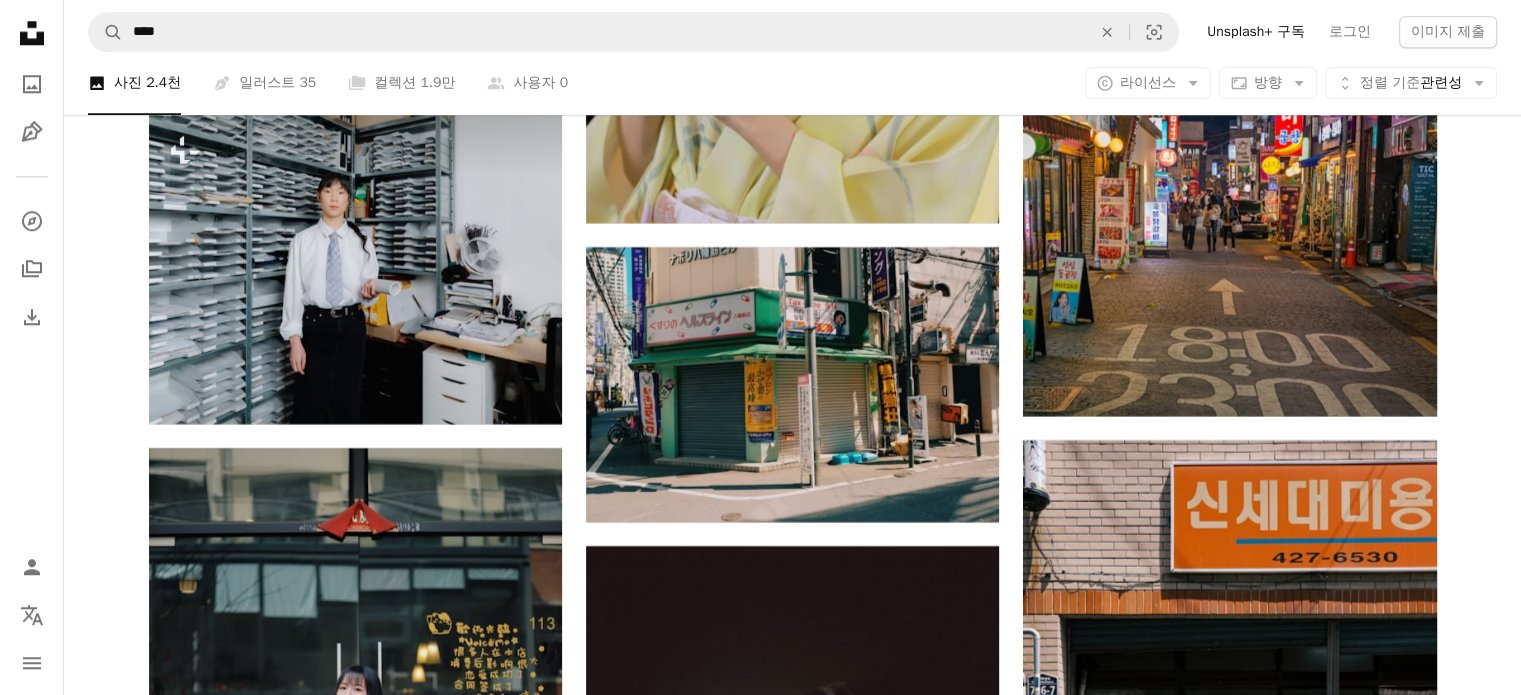 scroll, scrollTop: 17206, scrollLeft: 0, axis: vertical 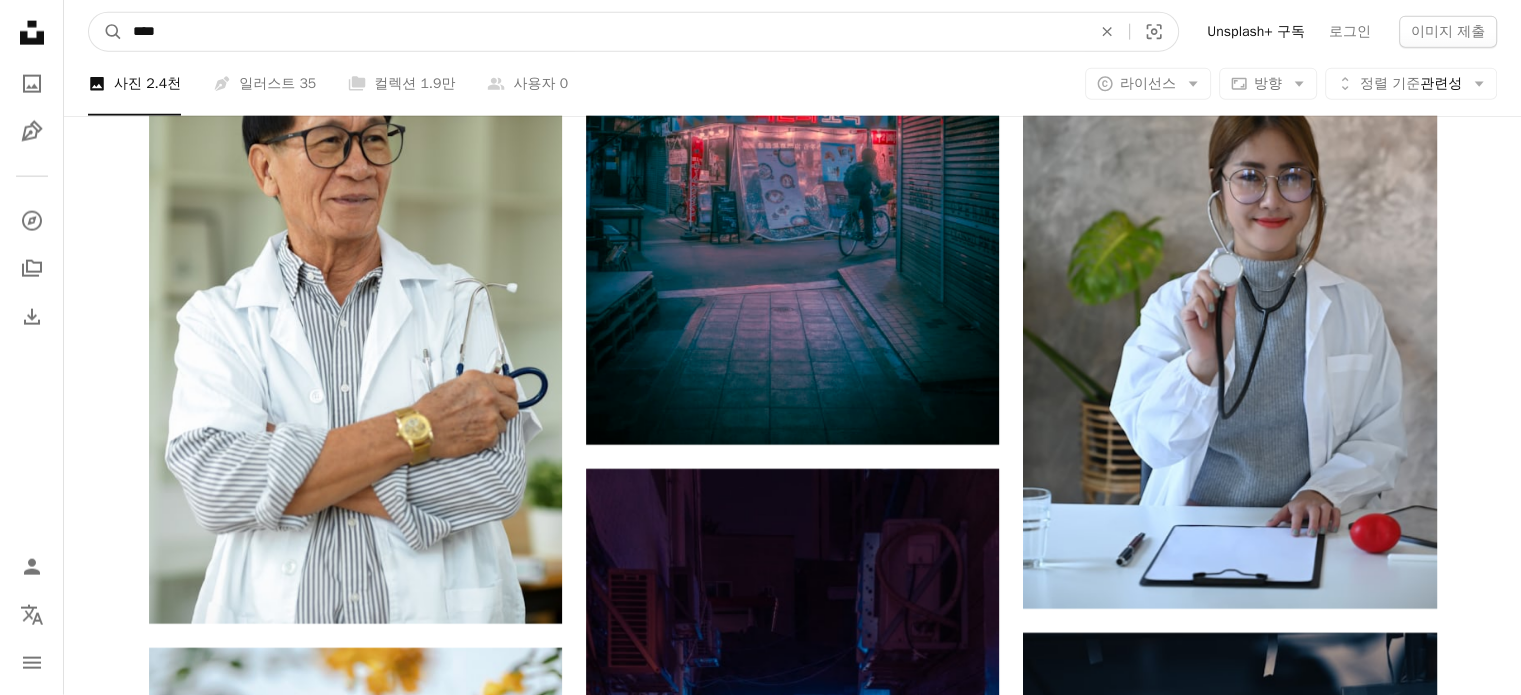 click on "****" at bounding box center (604, 32) 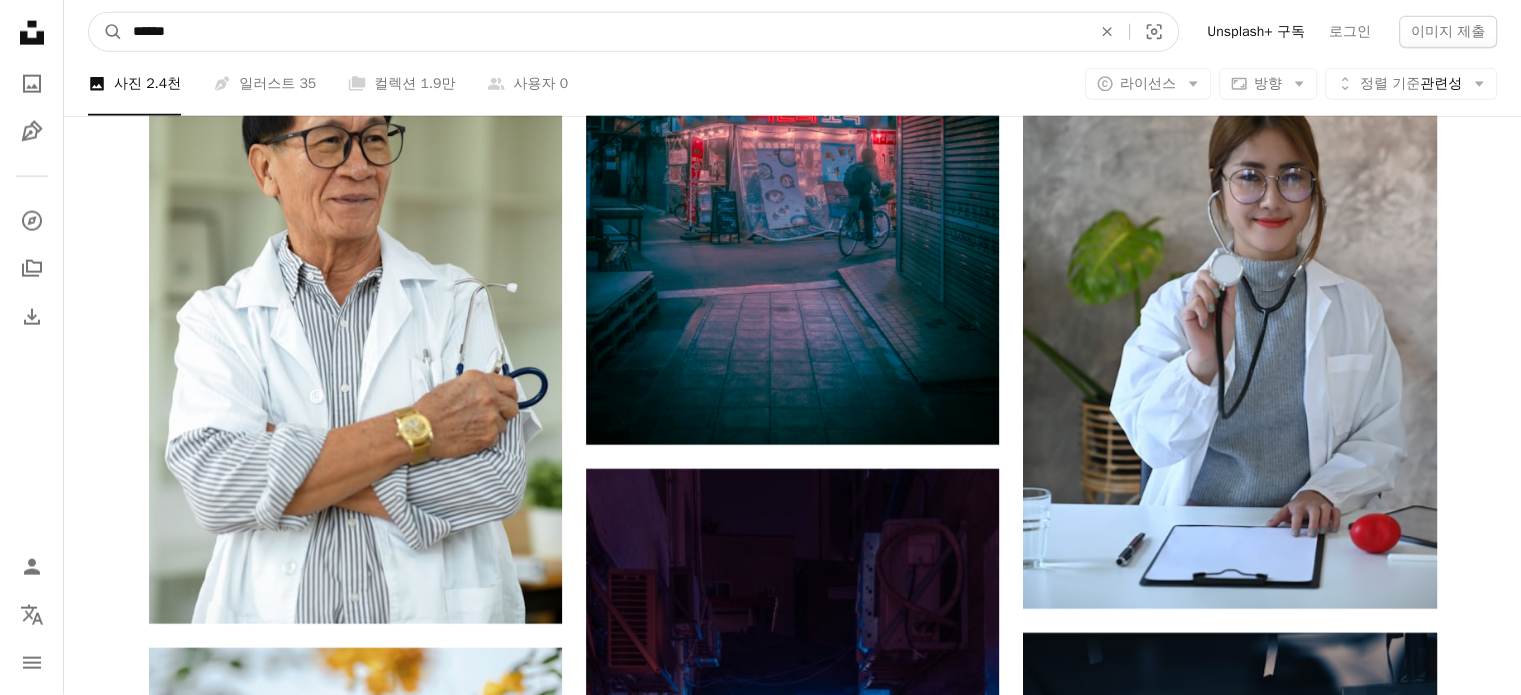type on "******" 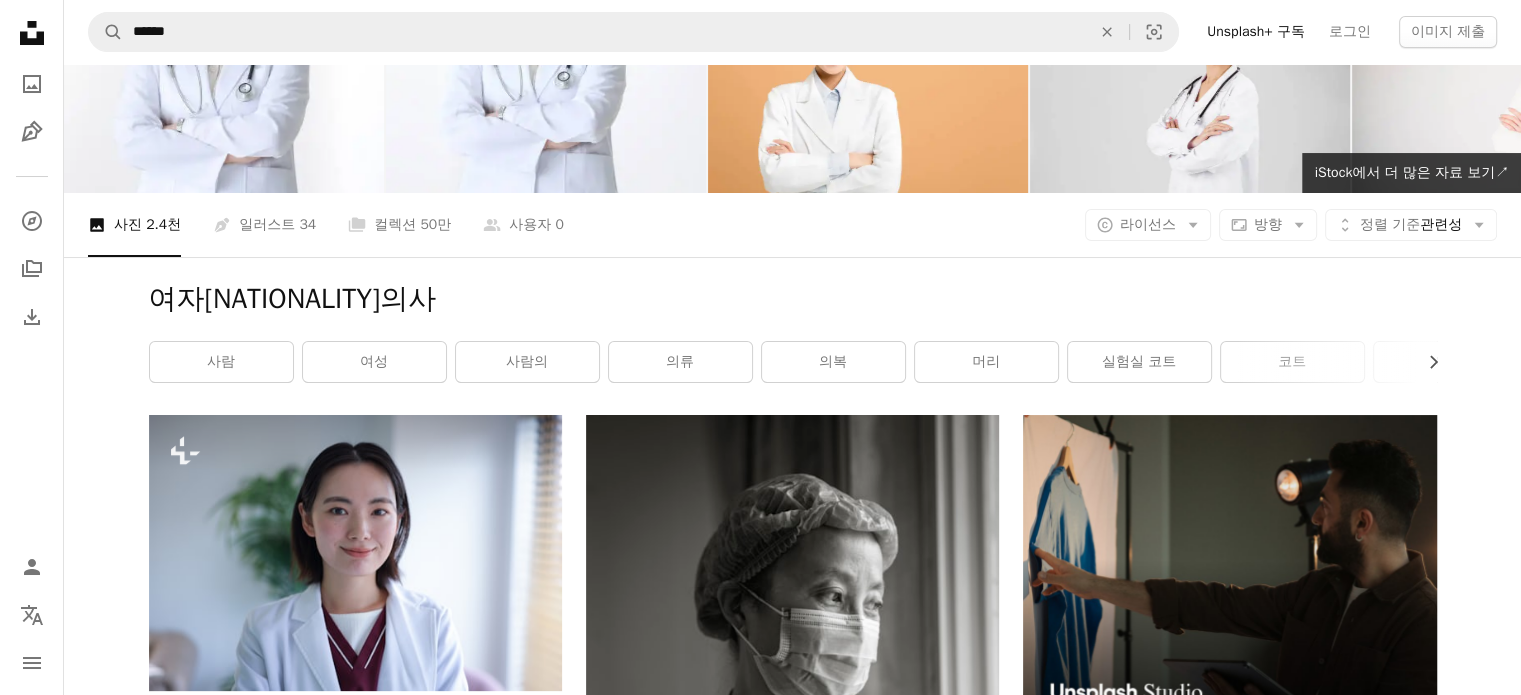 scroll, scrollTop: 0, scrollLeft: 0, axis: both 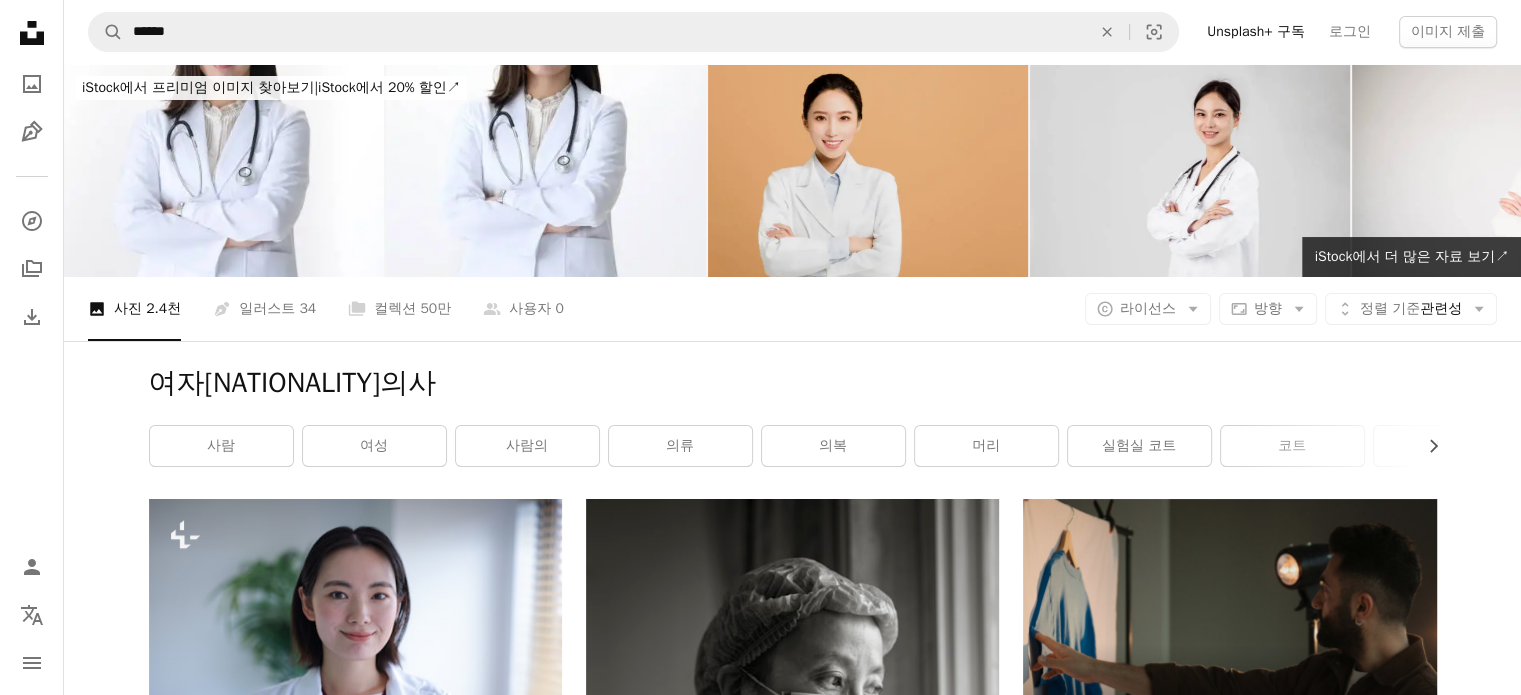 click at bounding box center (868, 170) 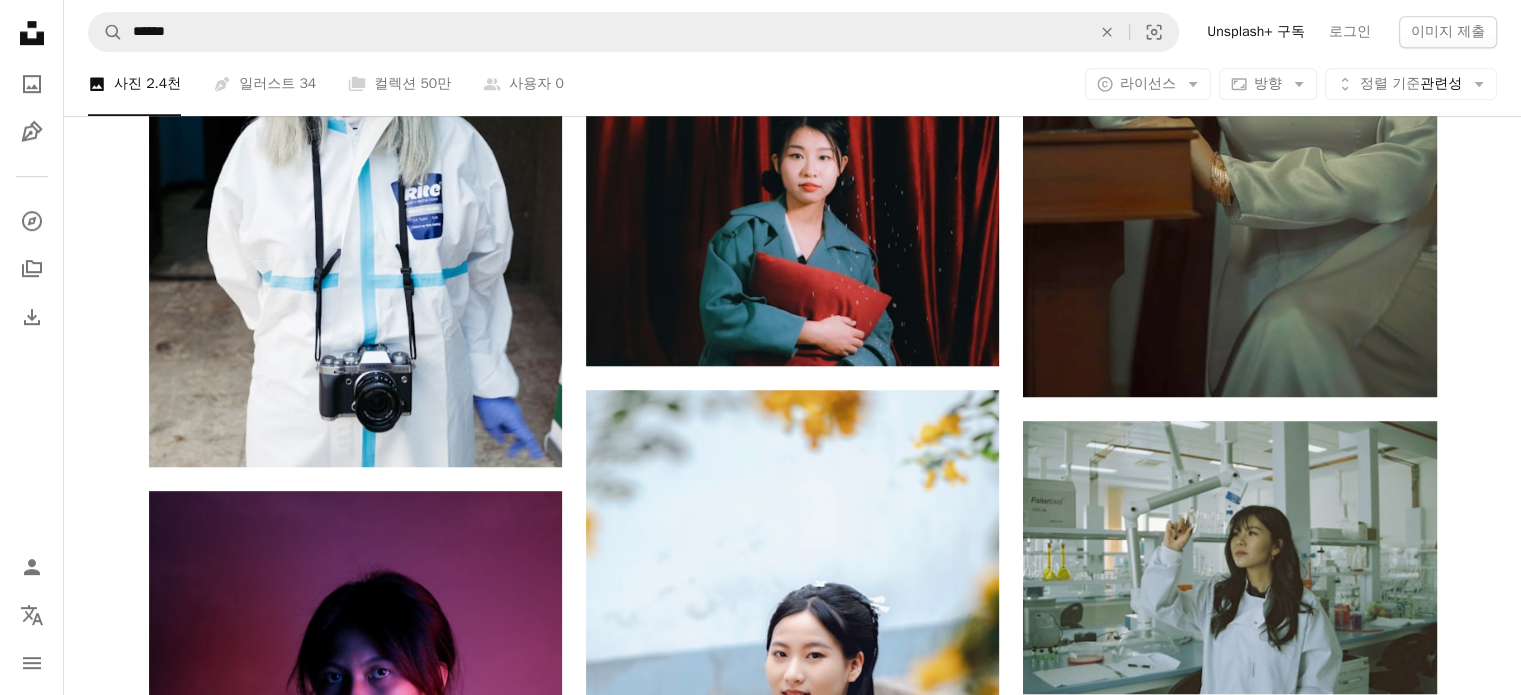 scroll, scrollTop: 1500, scrollLeft: 0, axis: vertical 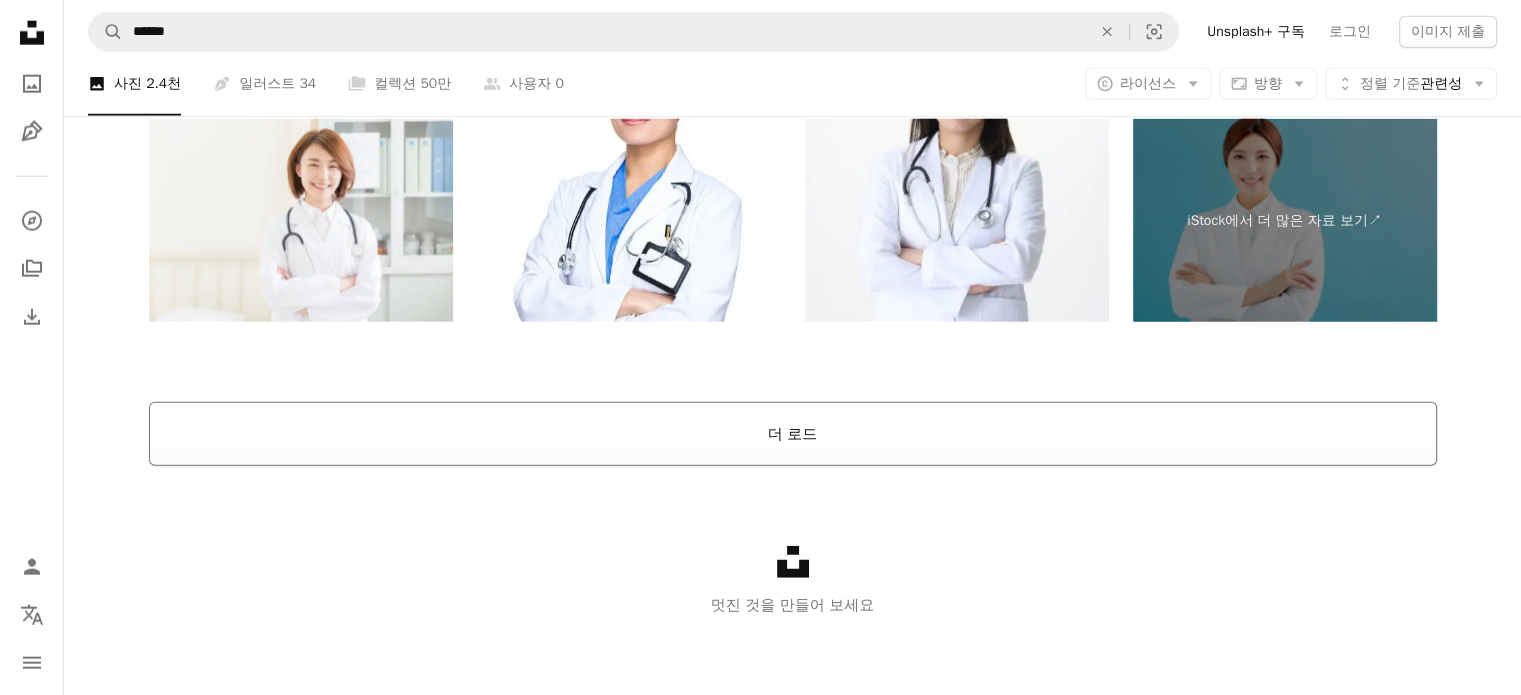 click on "더 로드" at bounding box center (793, 434) 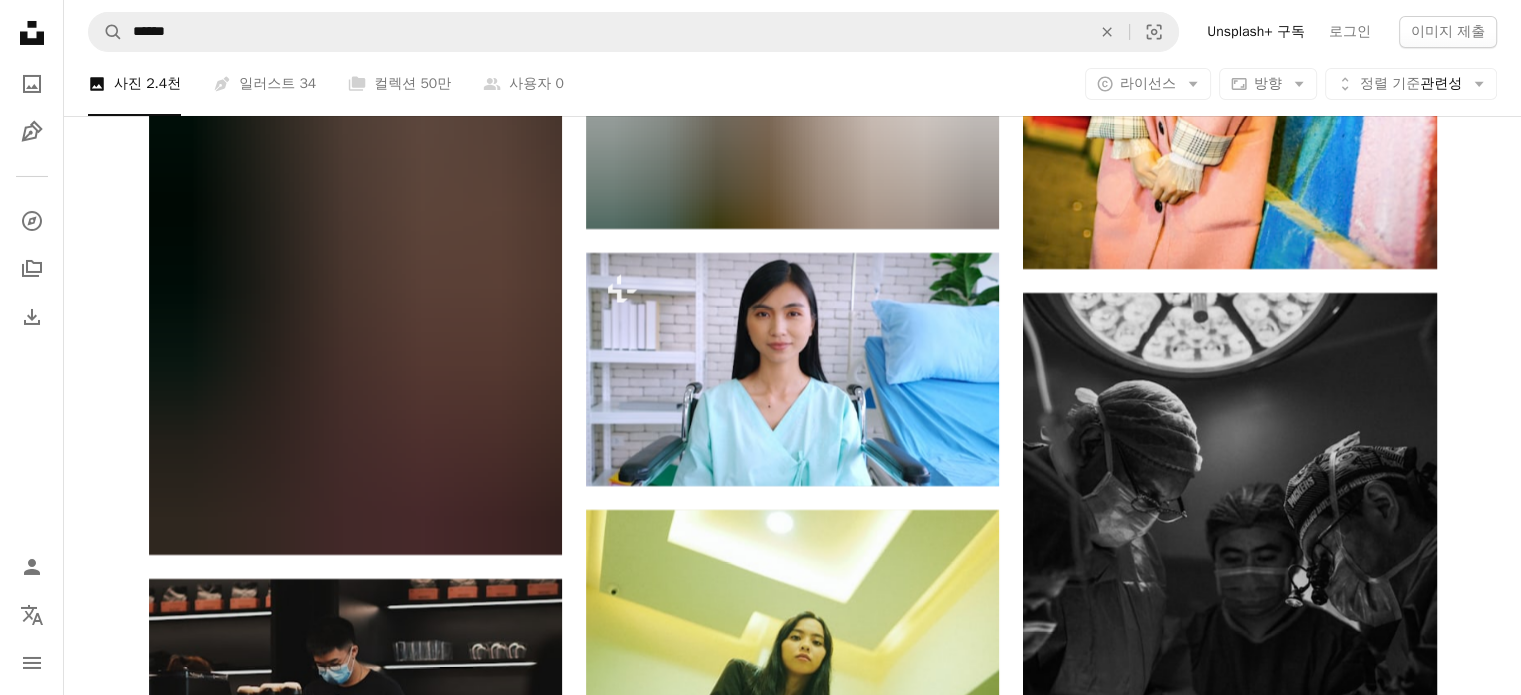 scroll, scrollTop: 15150, scrollLeft: 0, axis: vertical 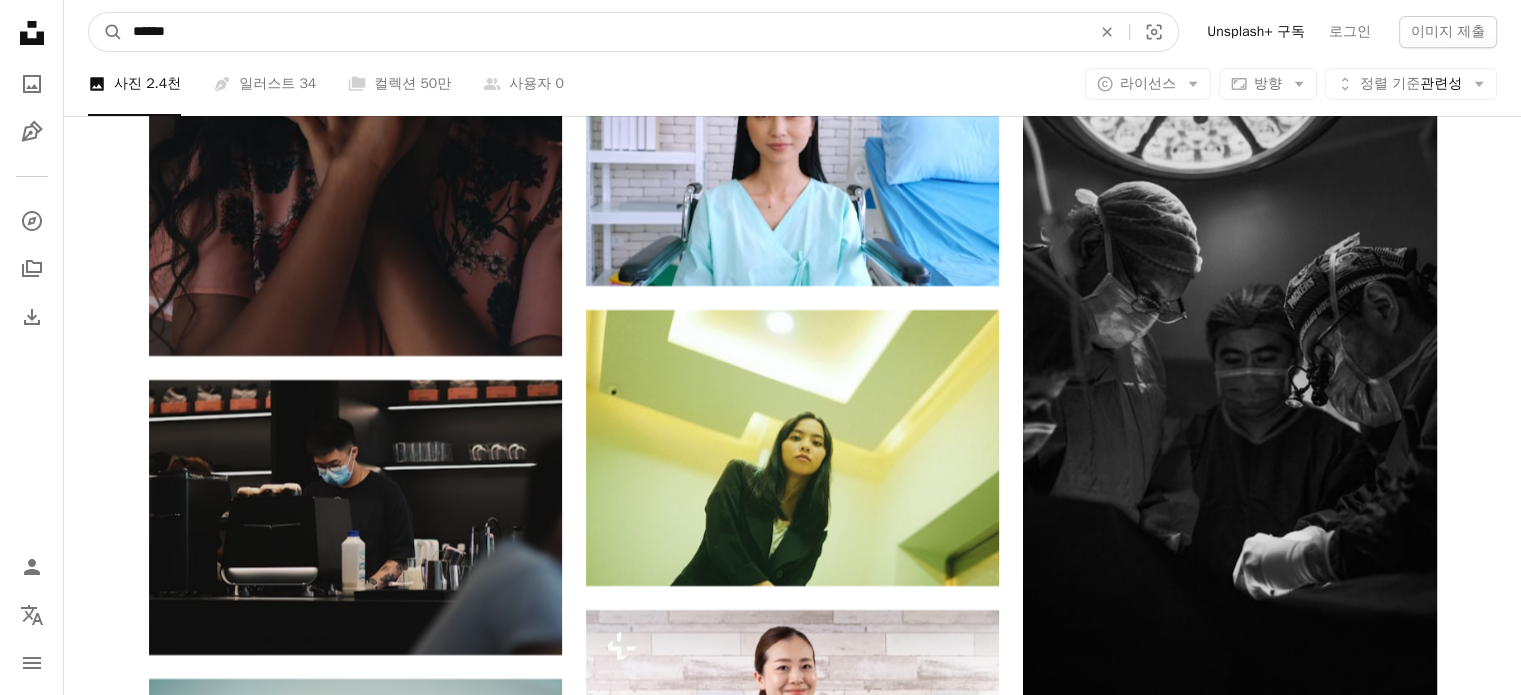click on "******" at bounding box center [604, 32] 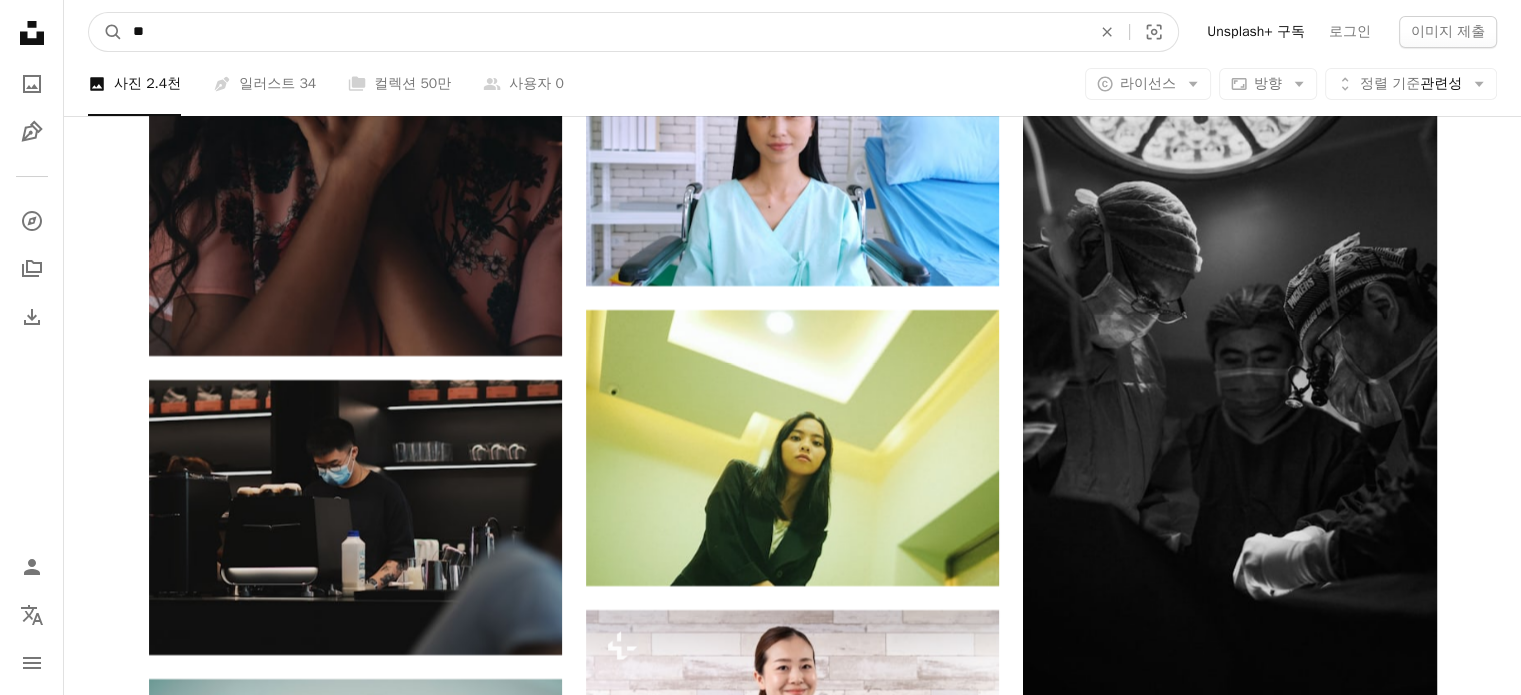 type on "**" 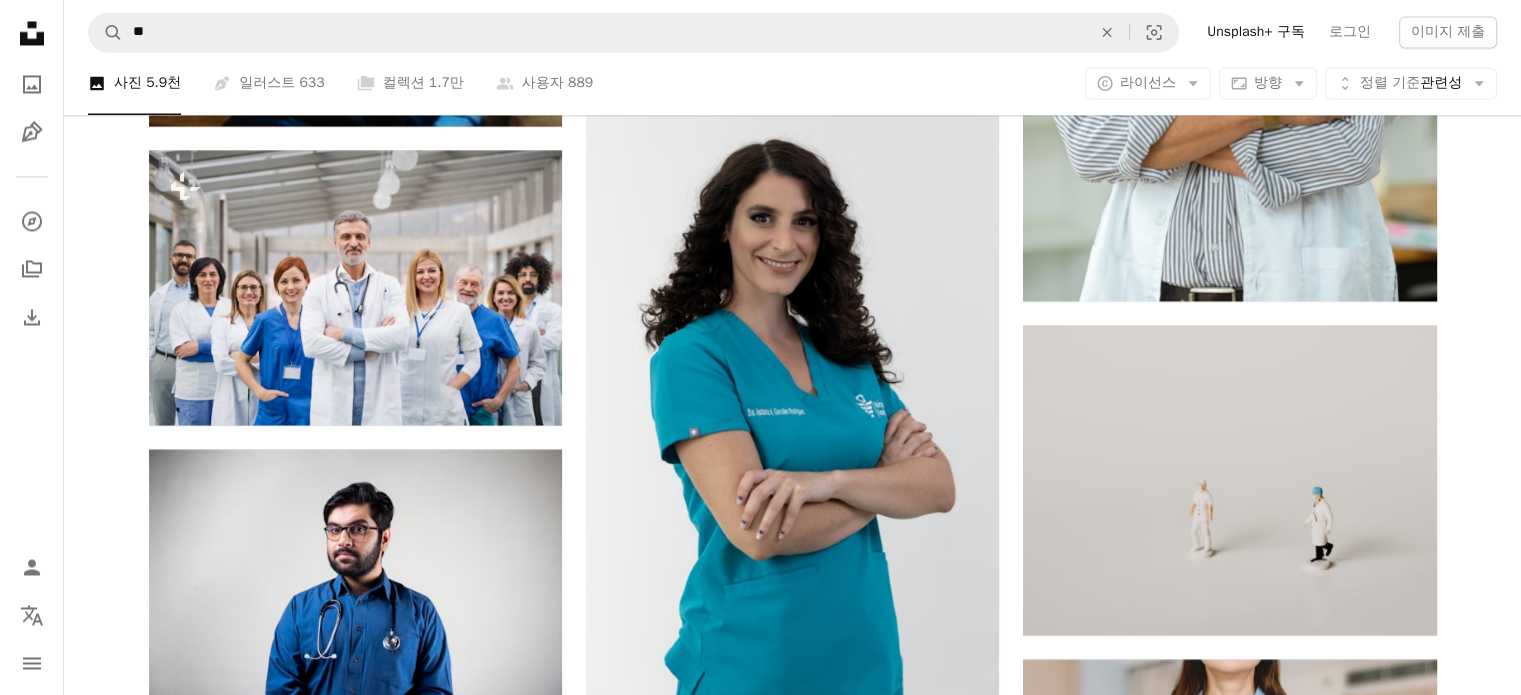 scroll, scrollTop: 3600, scrollLeft: 0, axis: vertical 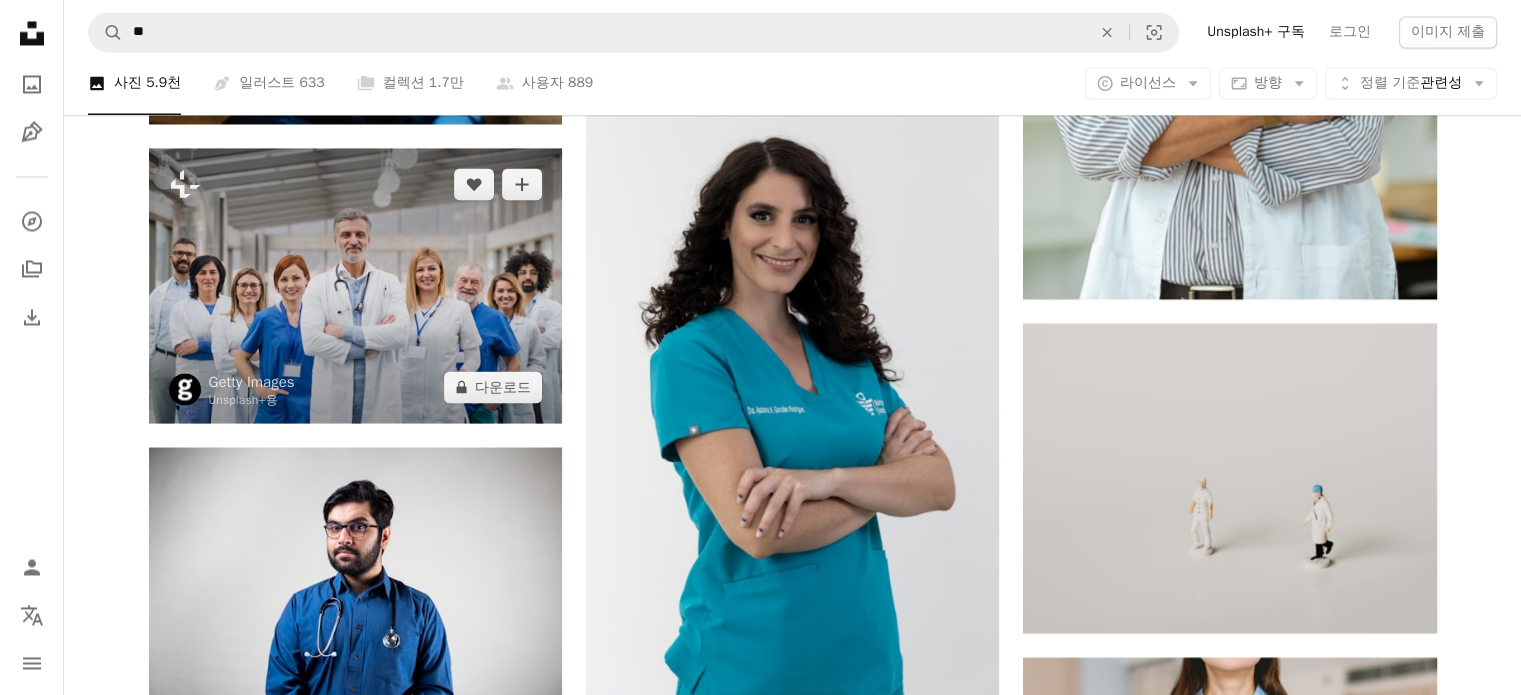 click at bounding box center (355, 285) 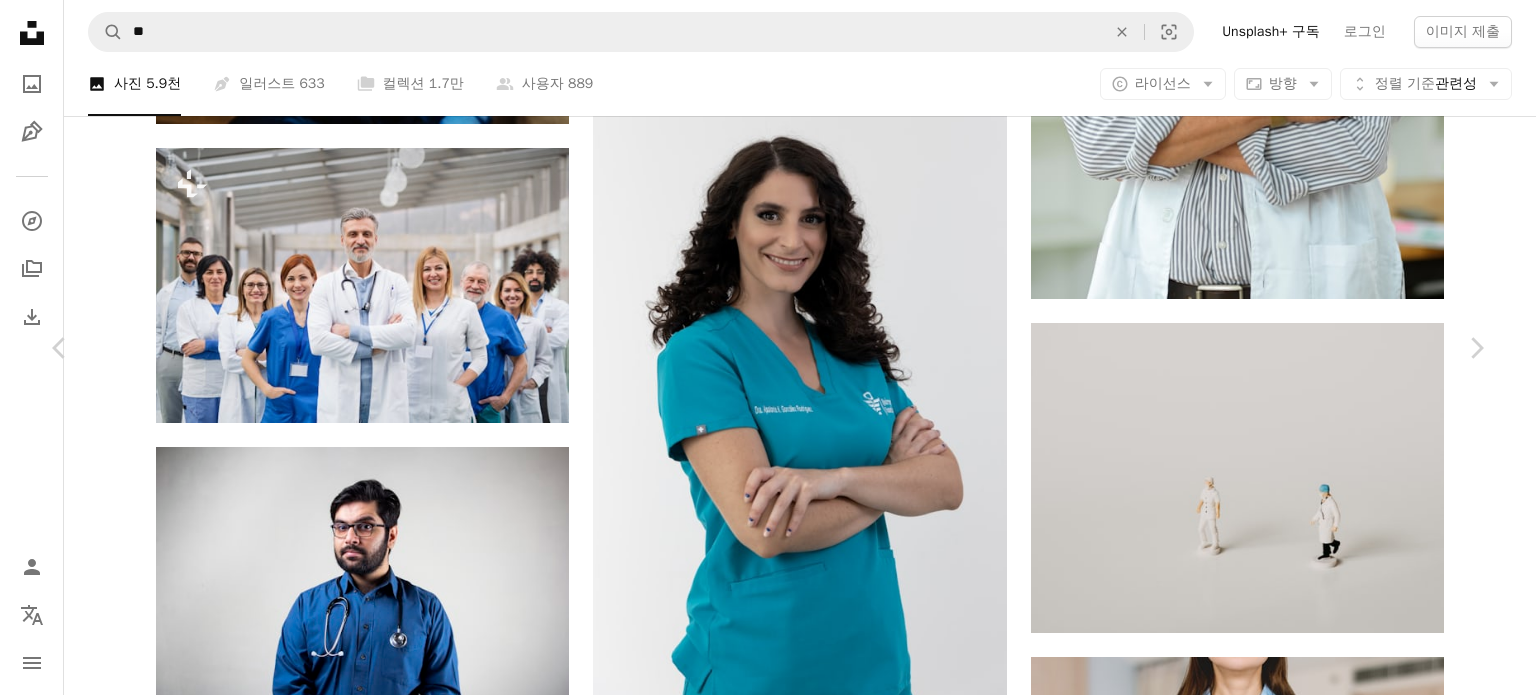click on "An X shape Chevron left Chevron right Getty Images Unsplash+ 용 A heart A plus sign 이미지 편집   Plus sign for Unsplash+ A lock   다운로드 Zoom in A forward-right arrow 공유 More Actions Calendar outlined 2023년 4월 19일 에 게시됨 Safety Unsplash+ 라이선스 에 따른 라이선스 부여 의사 회의 병원 과학 사람들의 그룹 위험 세미나 보호 실내 서 찾고 의료 및 의학 복도 제복 진료소 의료 종사자 전염병 전염병 의료 직업 관련 무료 이미지 이 시리즈의 다른 콘텐츠 Chevron right Plus sign for Unsplash+ Plus sign for Unsplash+ Plus sign for Unsplash+ Plus sign for Unsplash+ Plus sign for Unsplash+ Plus sign for Unsplash+ Plus sign for Unsplash+ Plus sign for Unsplash+ Plus sign for Unsplash+ Plus sign for Unsplash+ 관련 이미지 Plus sign for Unsplash+ A heart A plus sign Getty Images Unsplash+ 용 A lock   다운로드 Plus sign for Unsplash+ A heart A plus sign Getty Images Unsplash+ 용 A lock   다운로드 A heart 용" at bounding box center [768, 6946] 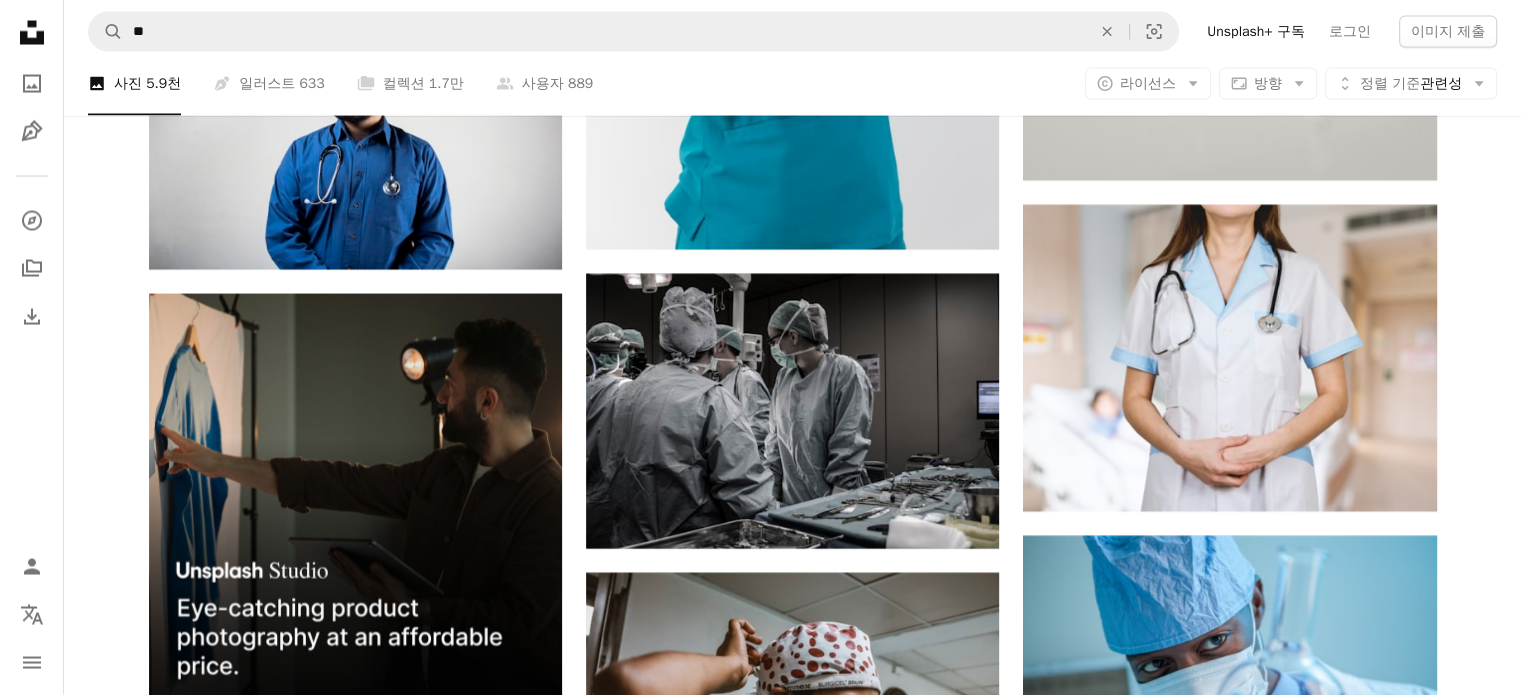 scroll, scrollTop: 4200, scrollLeft: 0, axis: vertical 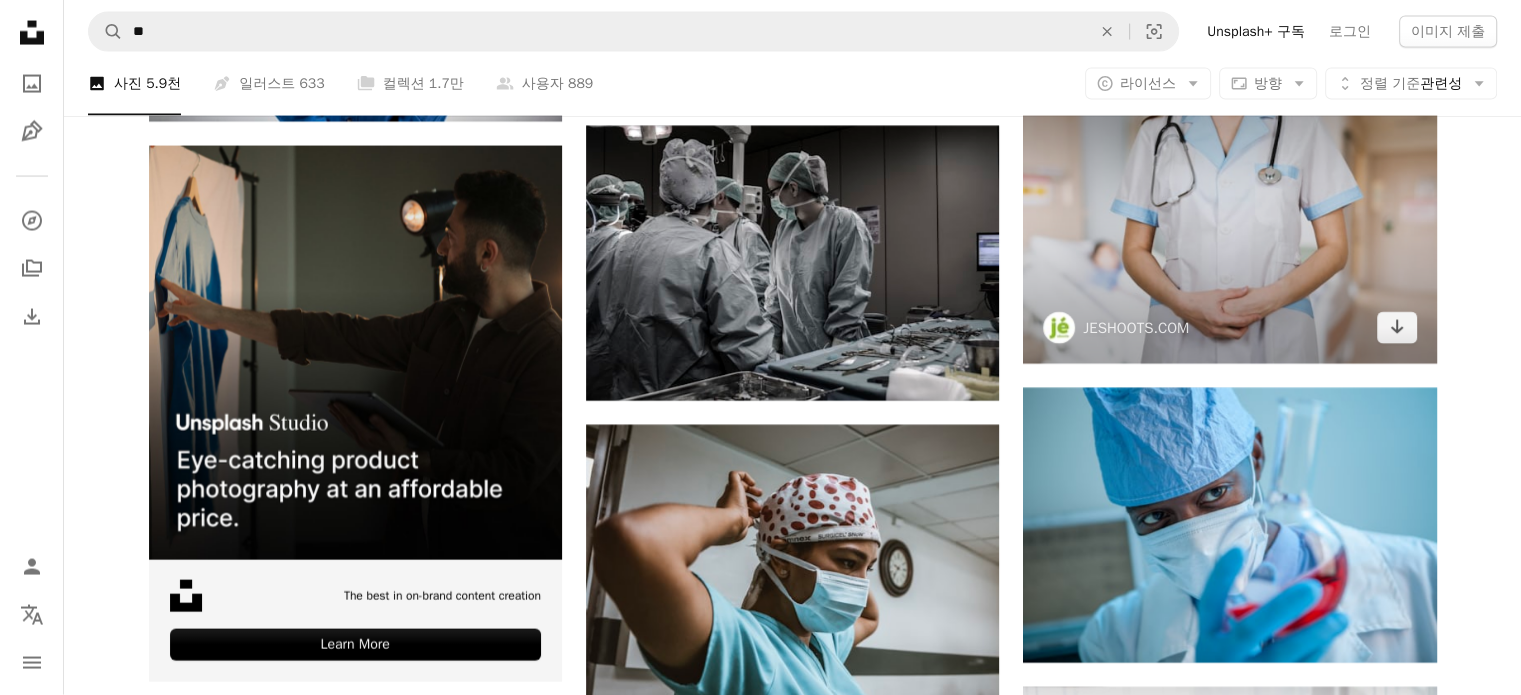 click at bounding box center [1229, 210] 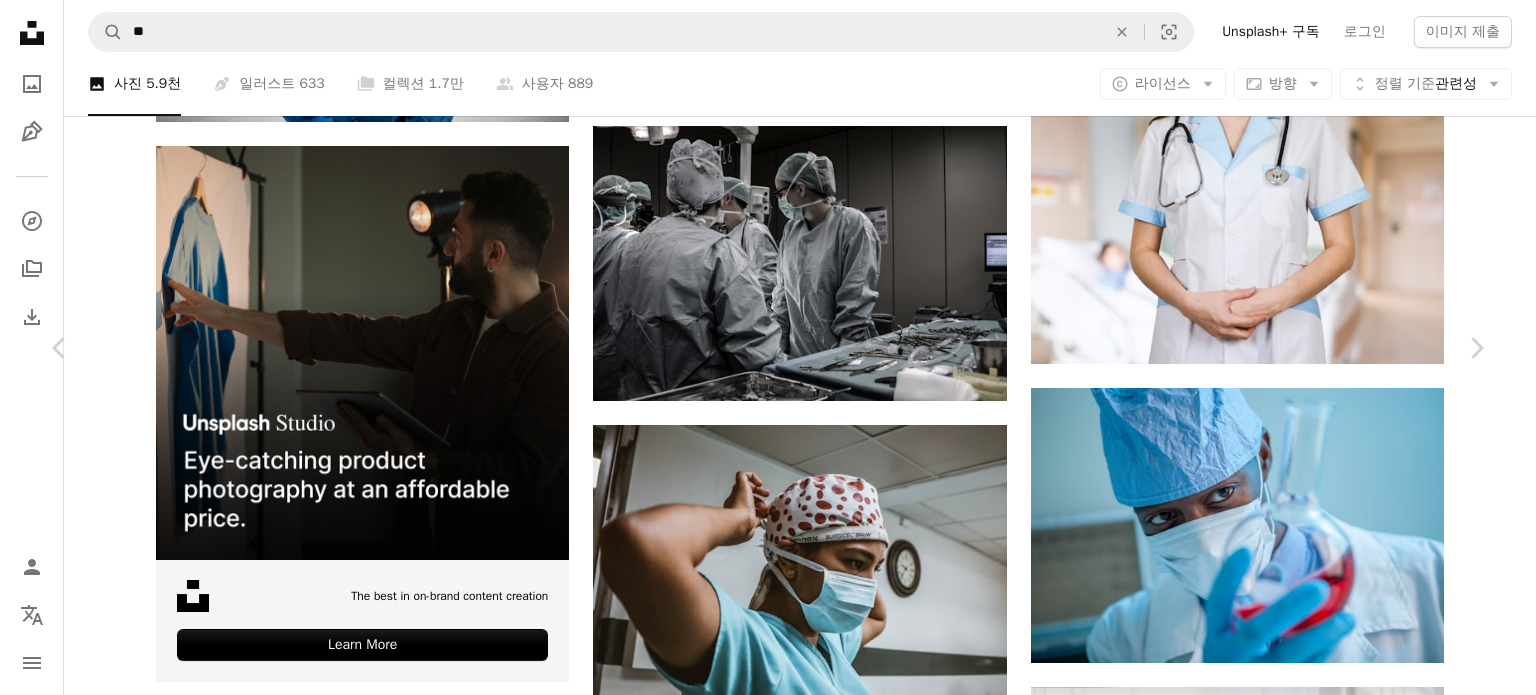 click on "An X shape Chevron left Chevron right JESHOOTS.COM jeshoots A heart A plus sign 이미지 편집   Plus sign for Unsplash+ 무료 다운로드 Chevron down Zoom in 조회수 58,406,318 다운로드 275,124 소개 매체 사진 ,  비즈니스 및 업무 ,  현재 이벤트 A forward-right arrow 공유 Info icon 정보 More Actions Calendar outlined 2020년 3월 17일 에 게시됨 Camera Canon, EOS 6D Mark II Safety Unsplash 라이선스 하에서 무료로 사용 가능 병원 내과의 간호사 청진기 여성 의사 진단 시험 병상의 의료 관리 여성 간호사 심사 검 진 점검 의료 시스템 약용 의료 행정 예후 의사 실습 내과 시험 치료 Creative Commons 이미지 iStock에서 프리미엄 관련 이미지 찾아보기  |  코드 UNSPLASH20로 20% 할인 혜택 받기 관련 이미지 A heart A plus sign Alexandr Podvalny 고용 가능 A checkmark inside of a circle Arrow pointing down A heart A plus sign Nappy Arrow pointing down A heart A plus sign Craig Pattenaude 용" at bounding box center [768, 6345] 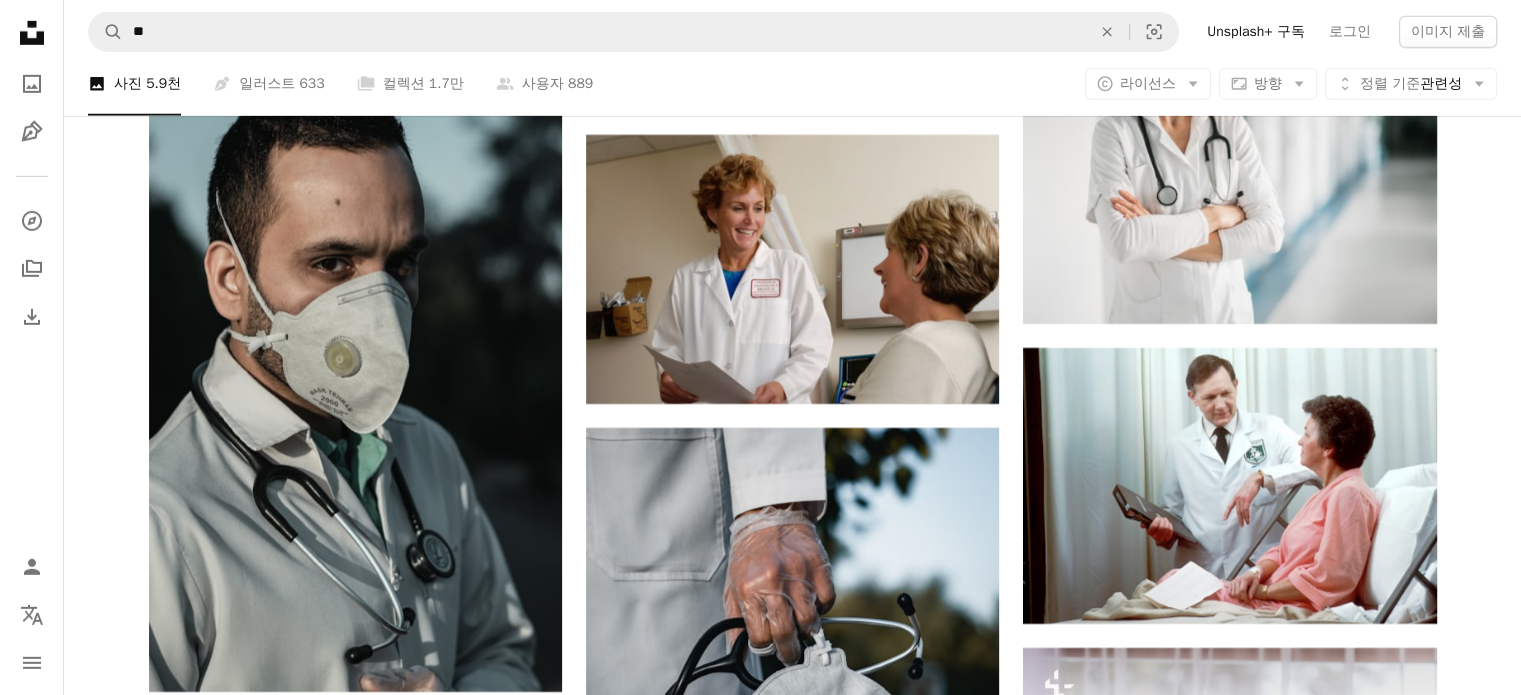 scroll, scrollTop: 6400, scrollLeft: 0, axis: vertical 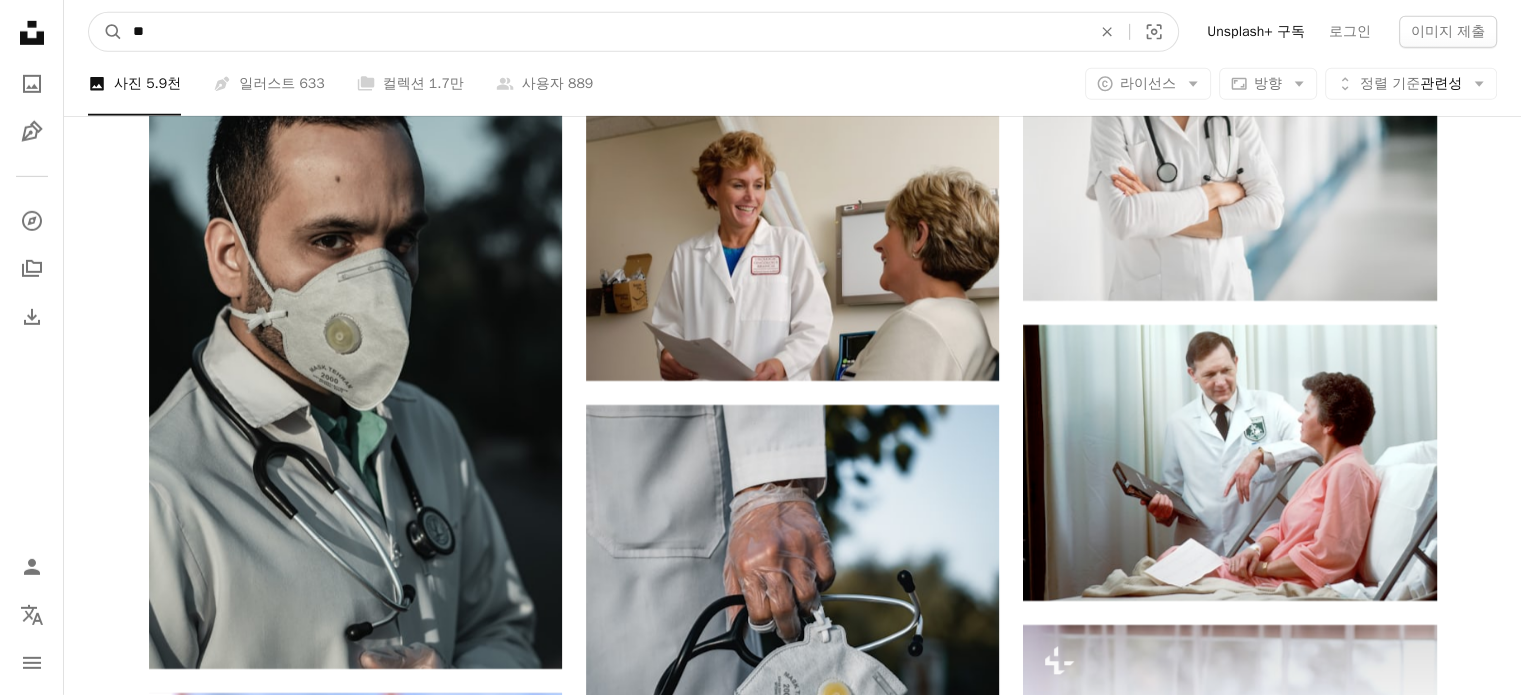 click on "**" at bounding box center (604, 32) 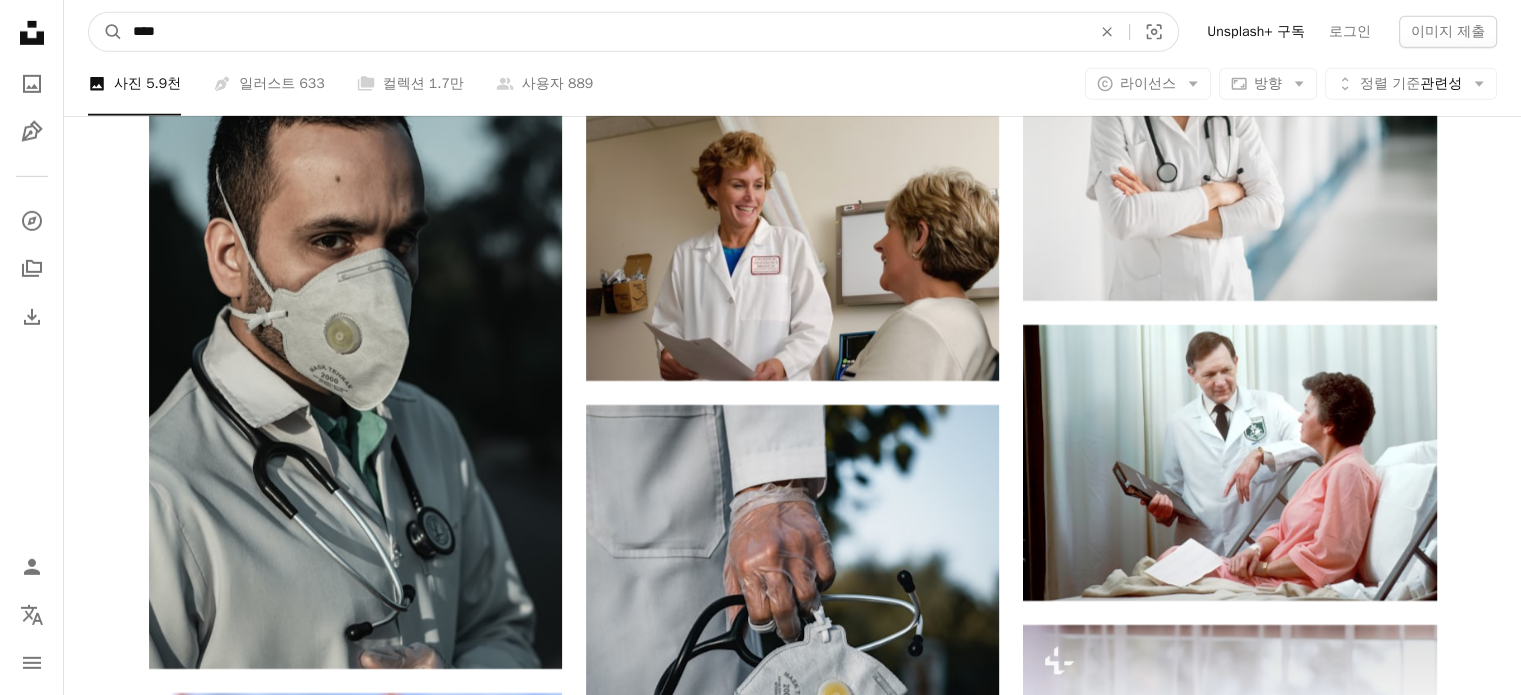 type on "****" 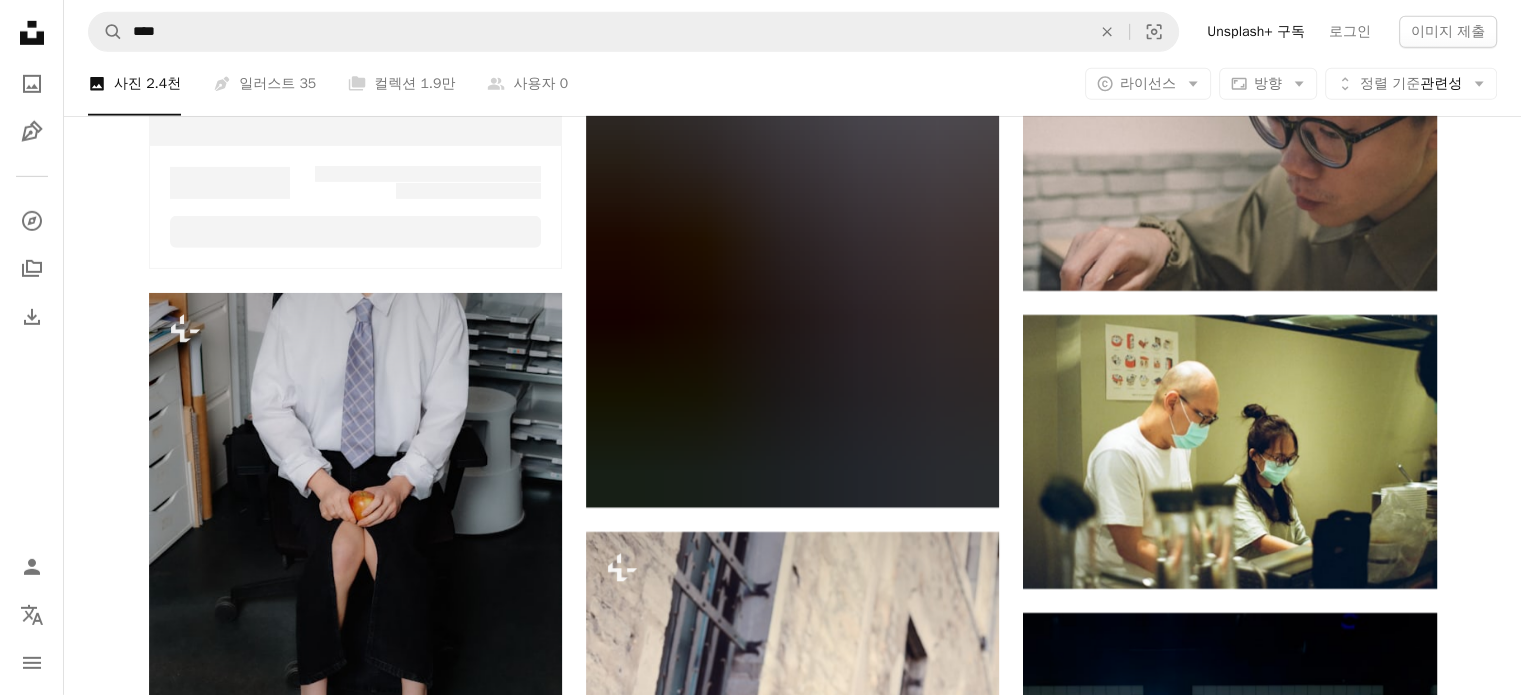 scroll, scrollTop: 0, scrollLeft: 0, axis: both 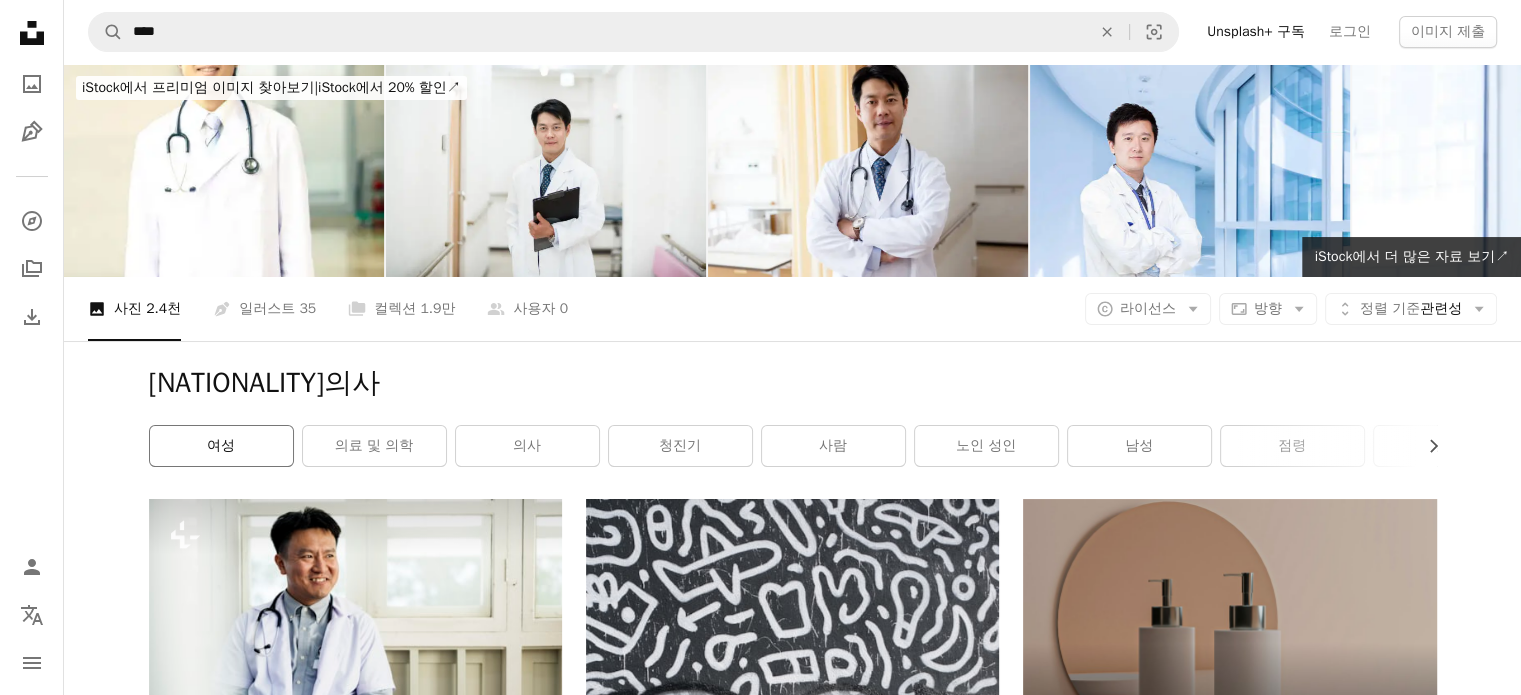 click on "여성" at bounding box center (221, 446) 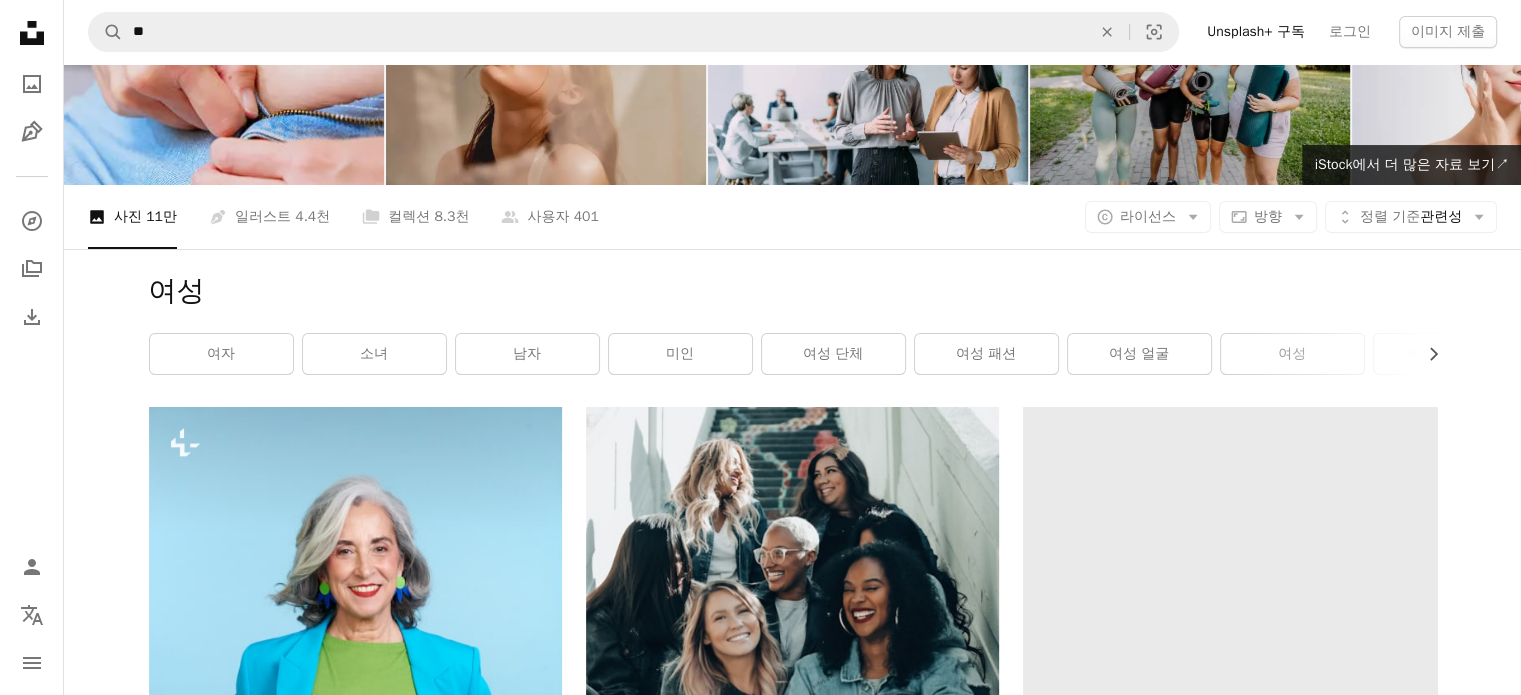scroll, scrollTop: 200, scrollLeft: 0, axis: vertical 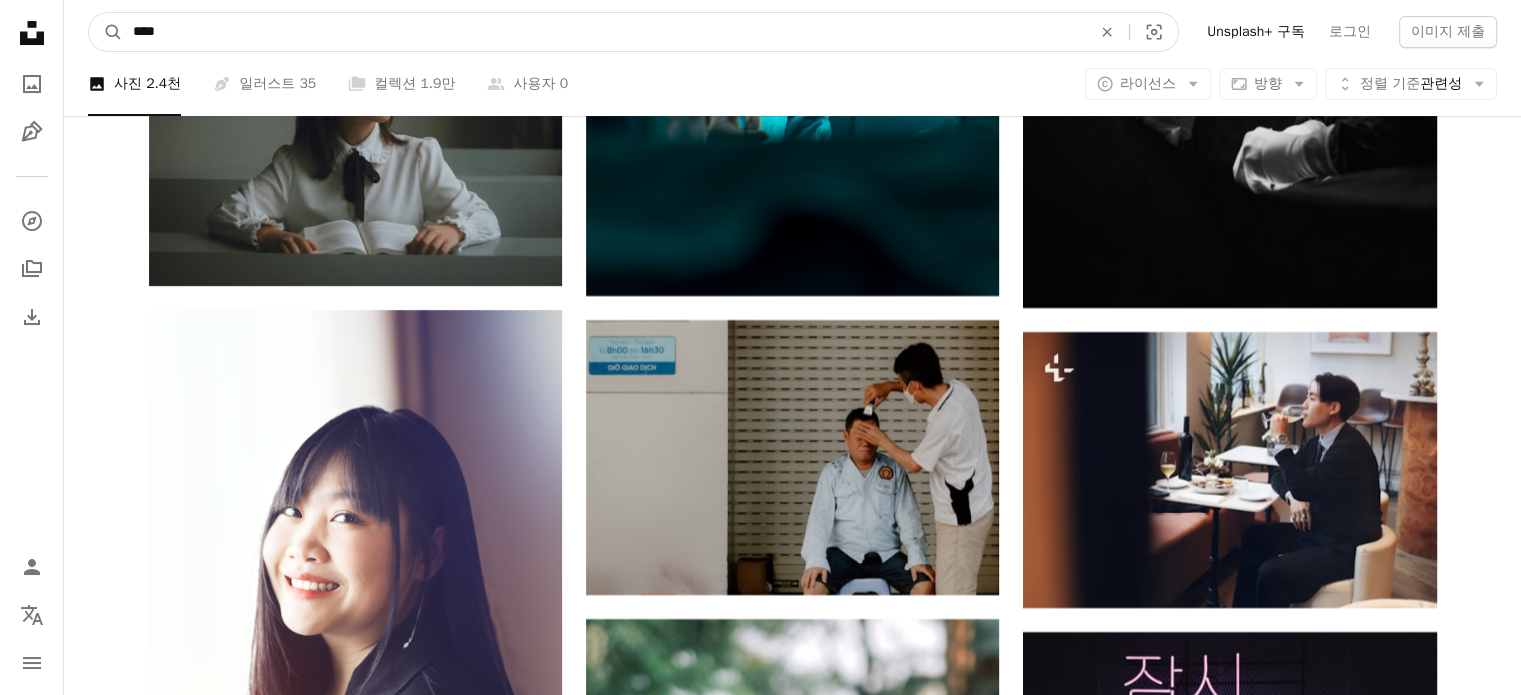 click on "****" at bounding box center [604, 32] 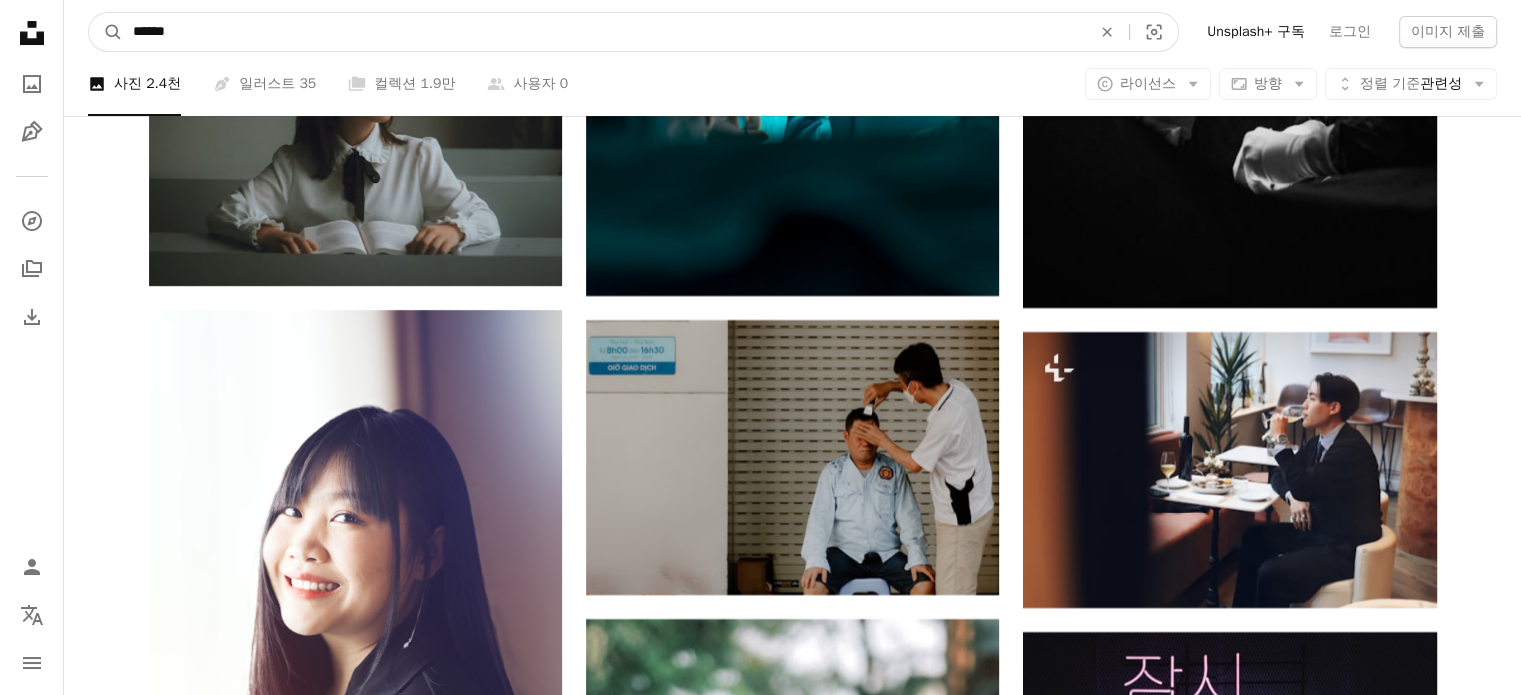type on "******" 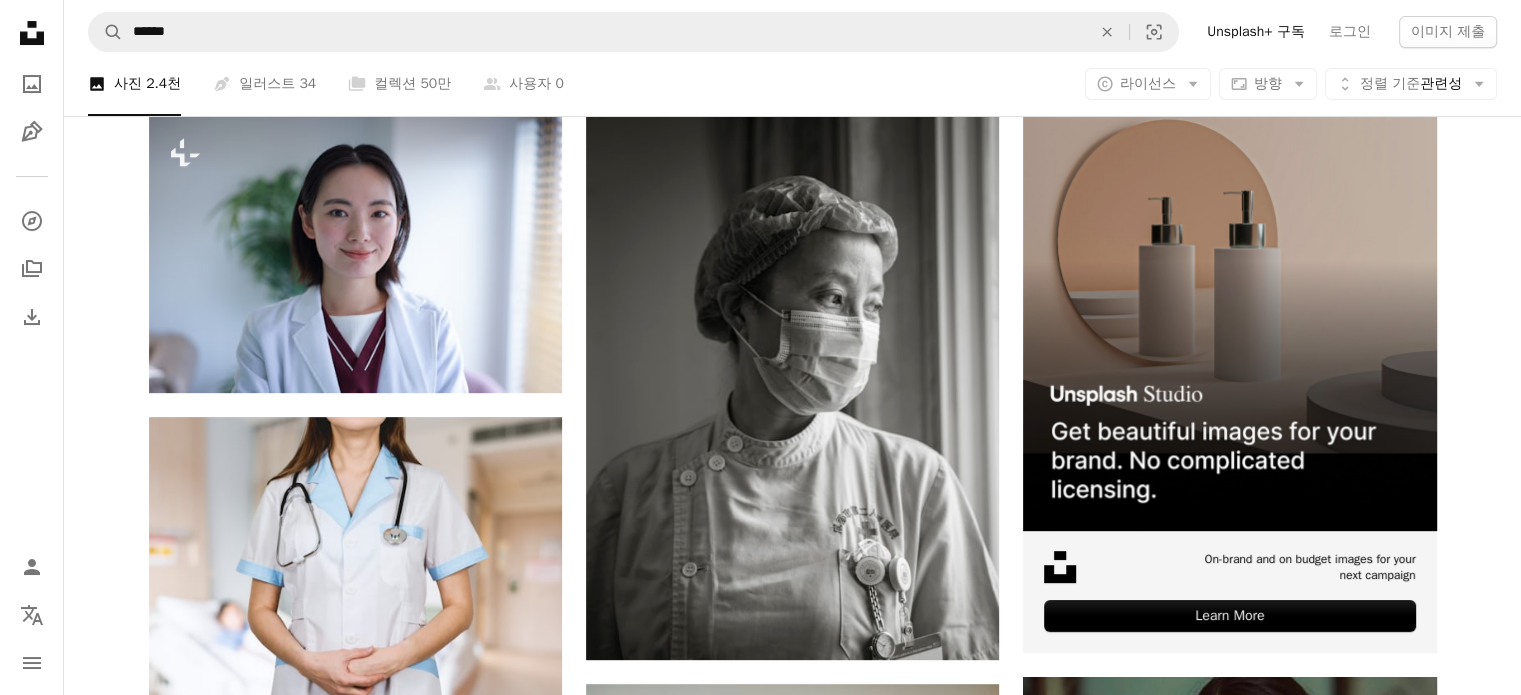 scroll, scrollTop: 0, scrollLeft: 0, axis: both 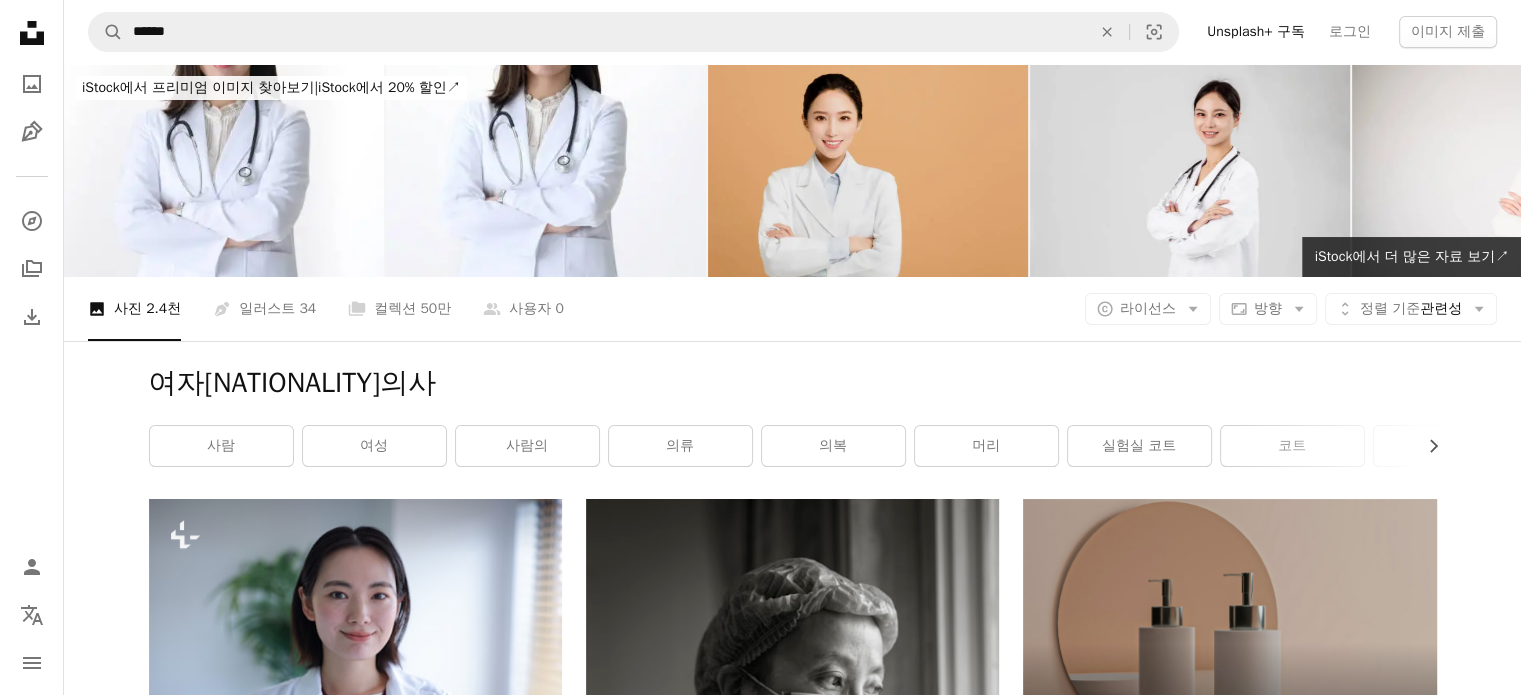 click at bounding box center (868, 170) 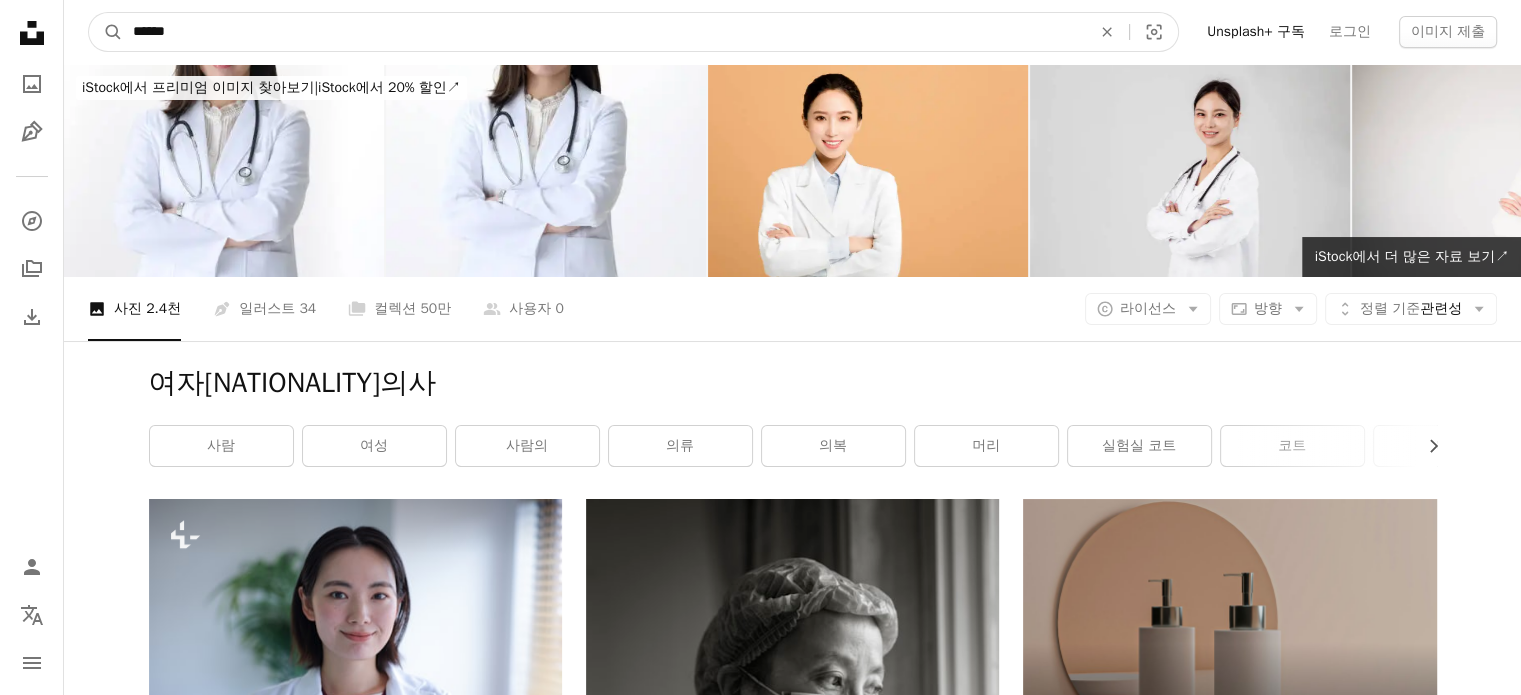 click on "******" at bounding box center [604, 32] 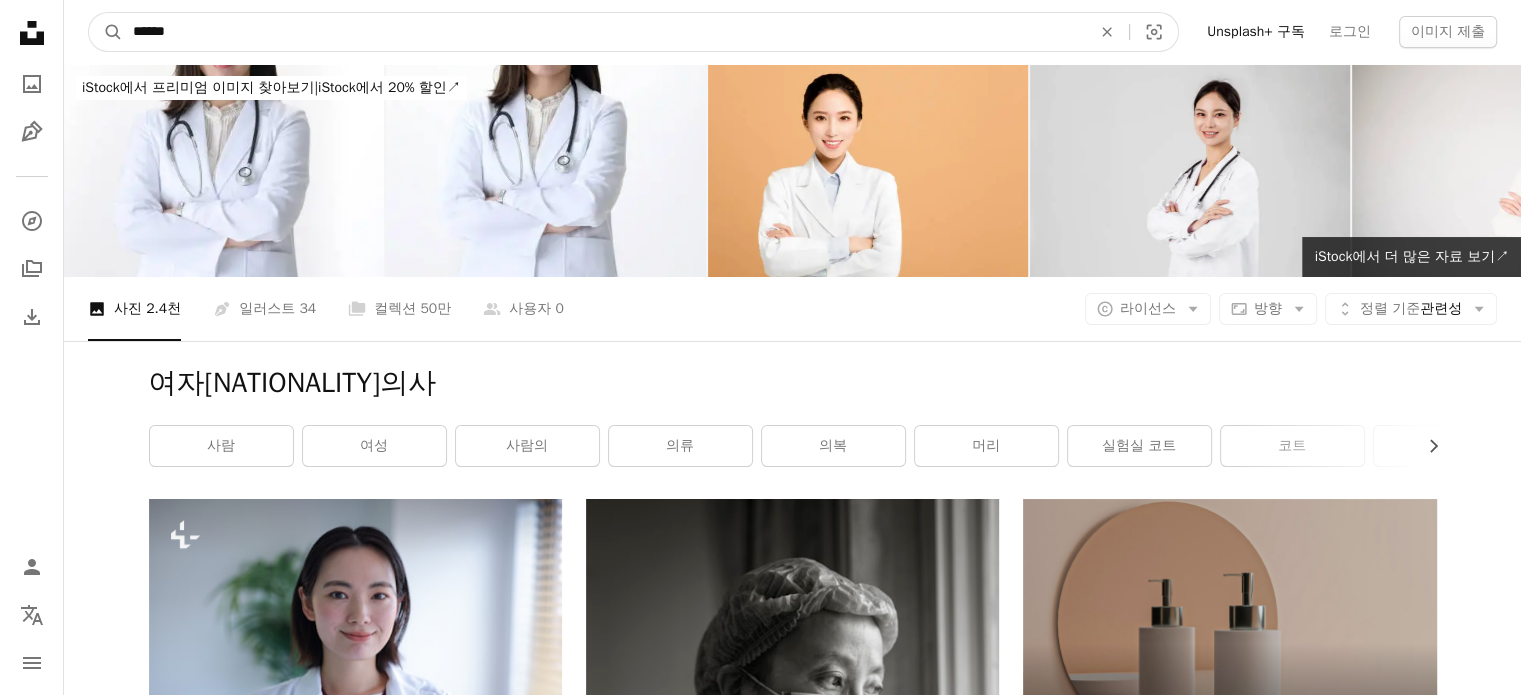type on "******" 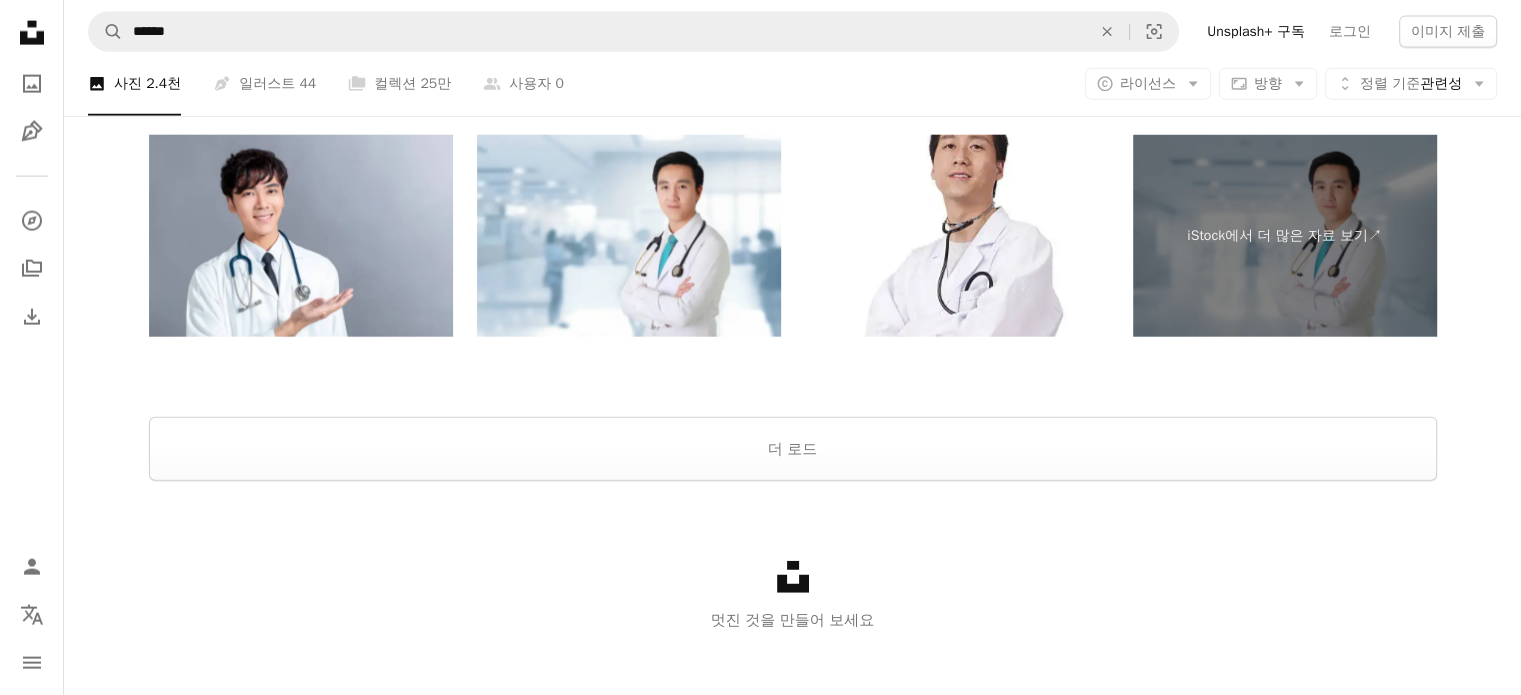 scroll, scrollTop: 4720, scrollLeft: 0, axis: vertical 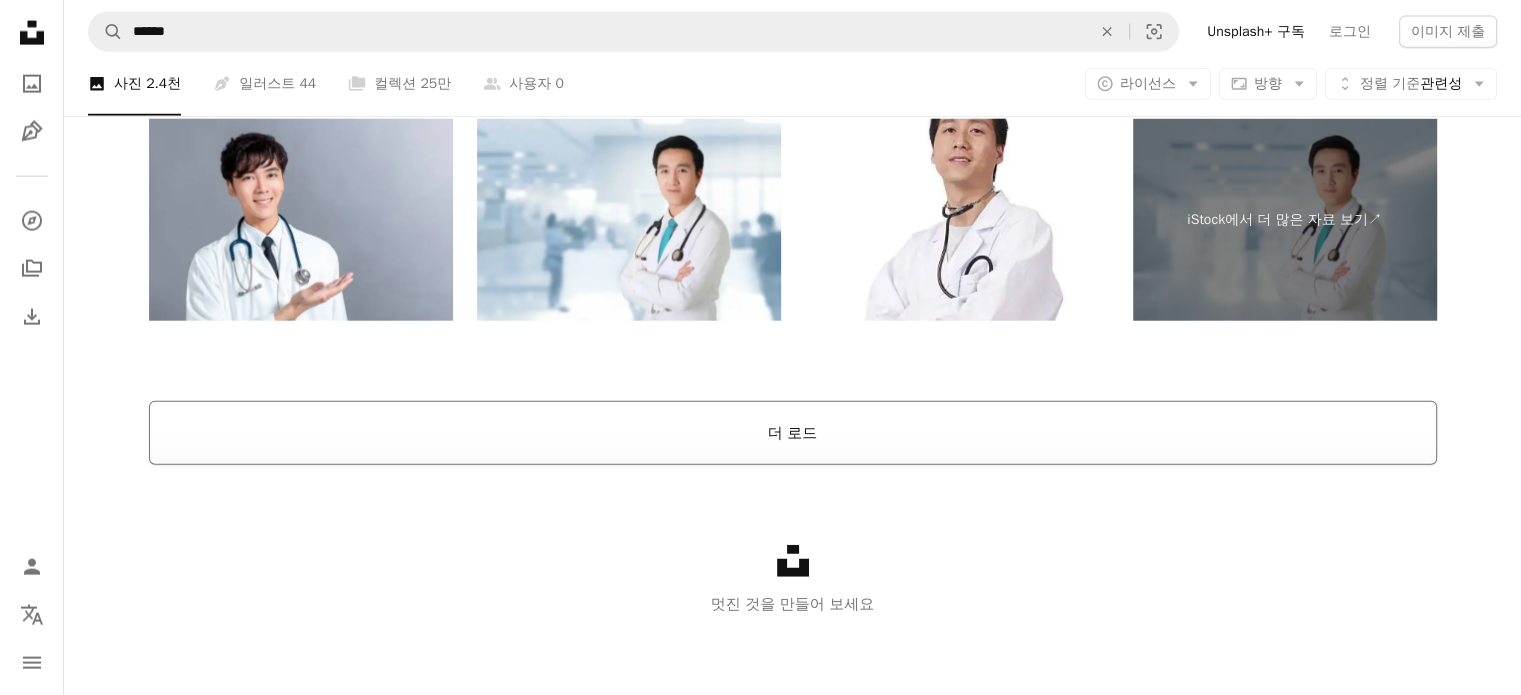 click on "더 로드" at bounding box center [793, 433] 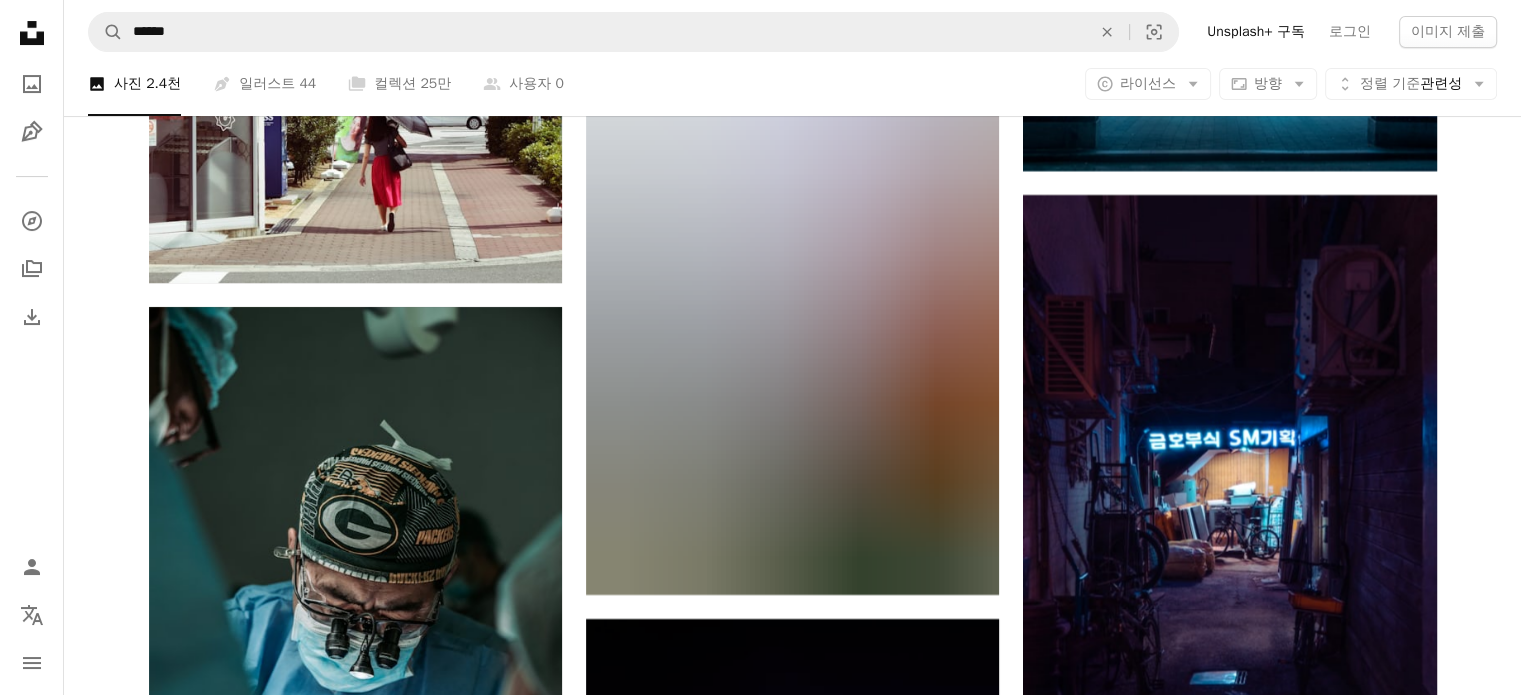 scroll, scrollTop: 7465, scrollLeft: 0, axis: vertical 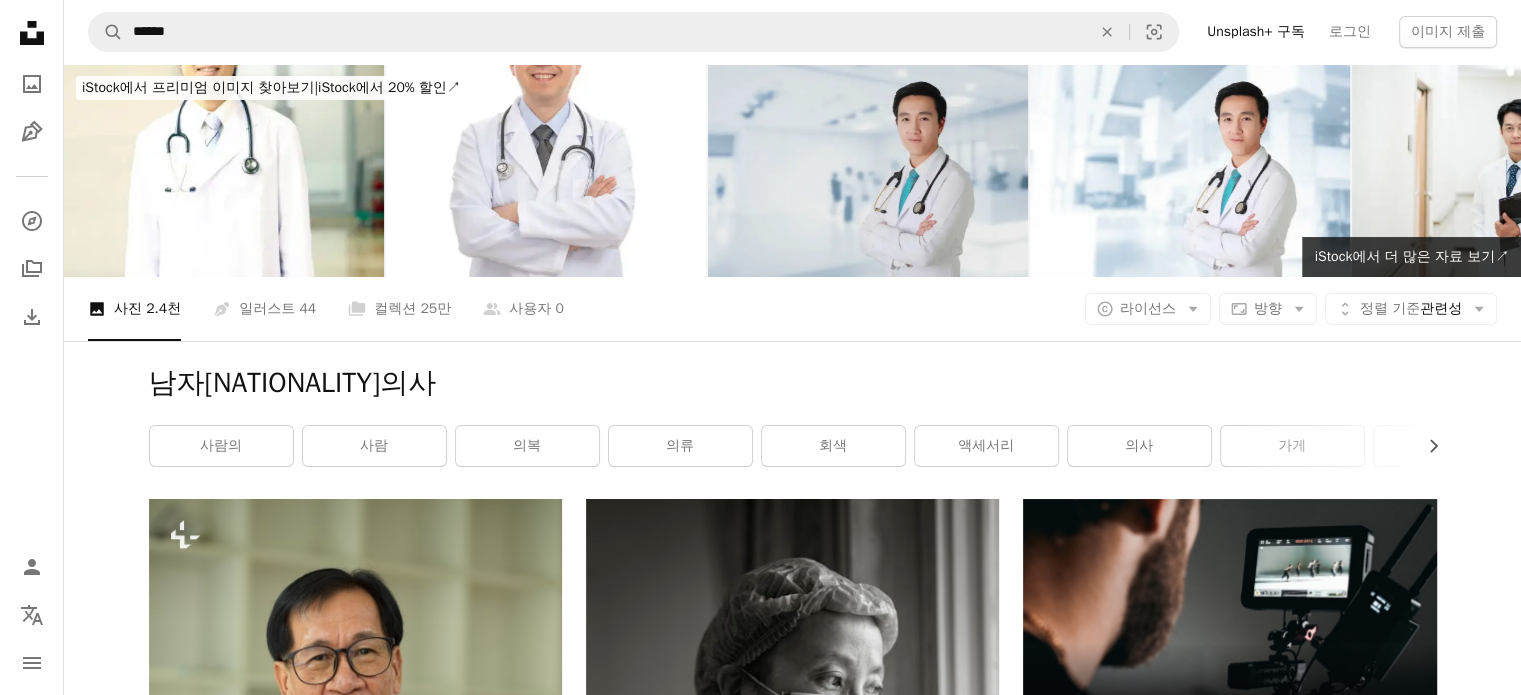 click at bounding box center [868, 170] 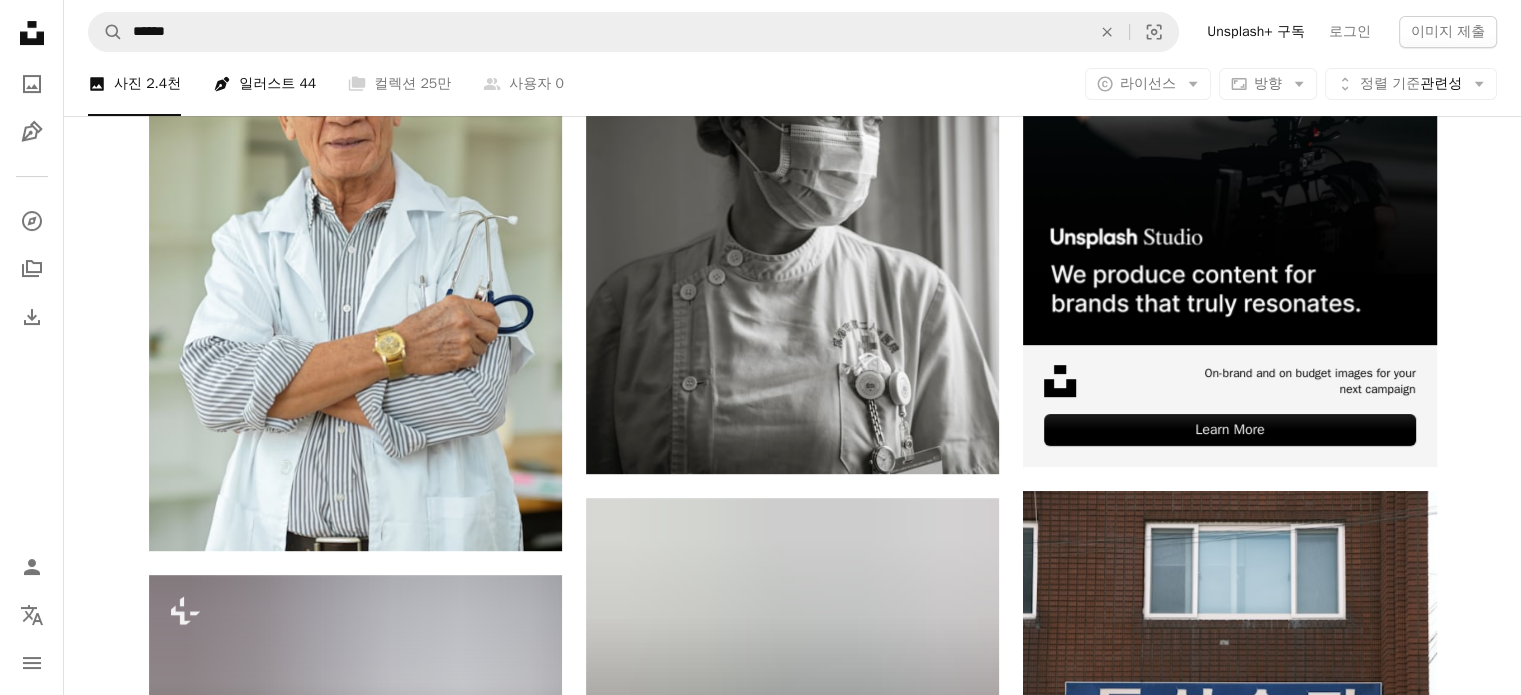 scroll, scrollTop: 300, scrollLeft: 0, axis: vertical 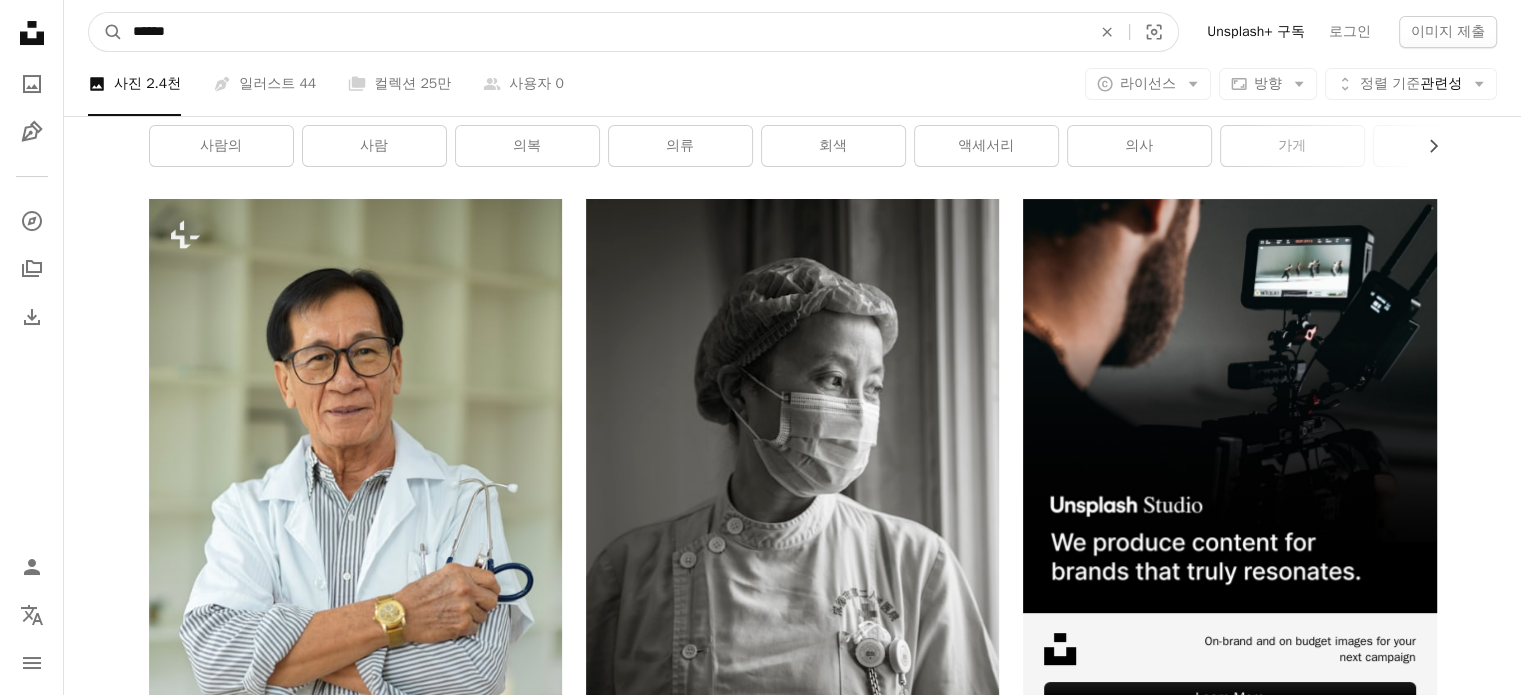 click on "******" at bounding box center [604, 32] 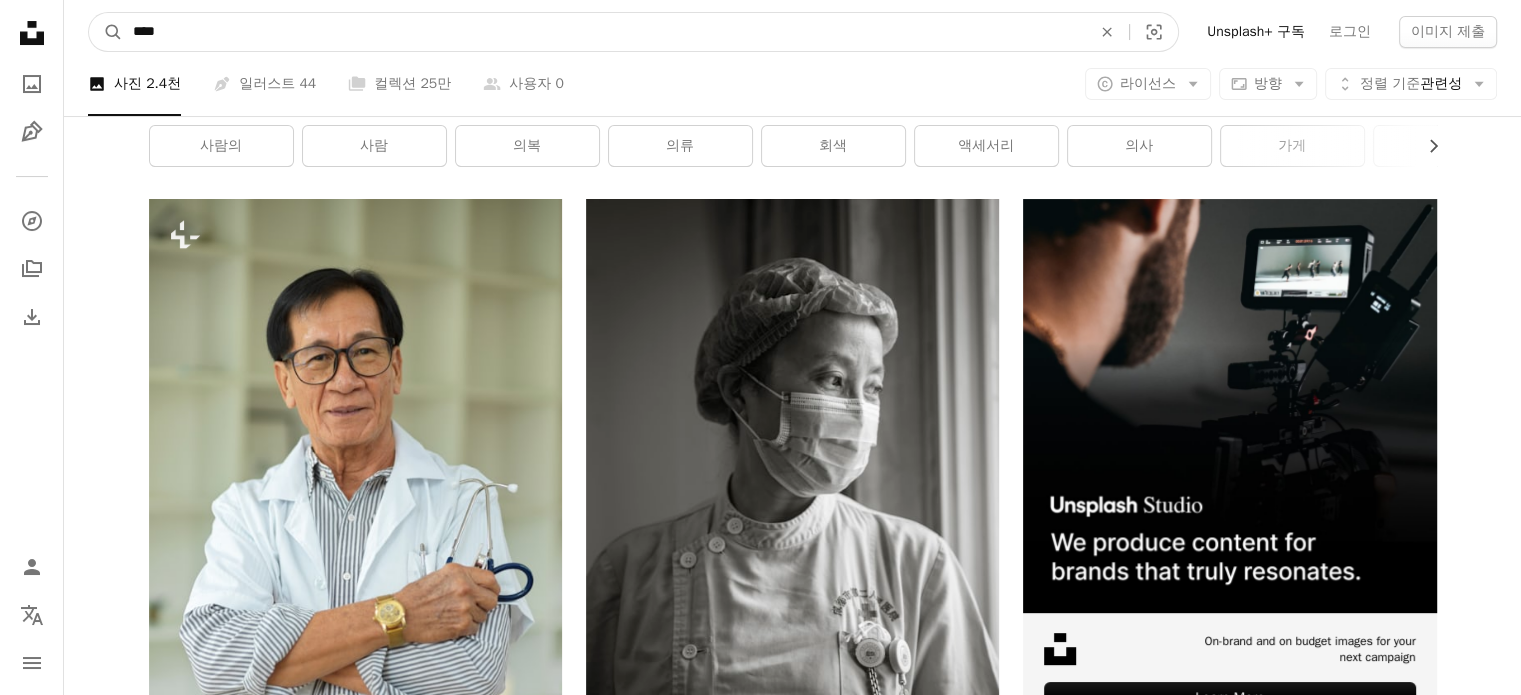 type on "****" 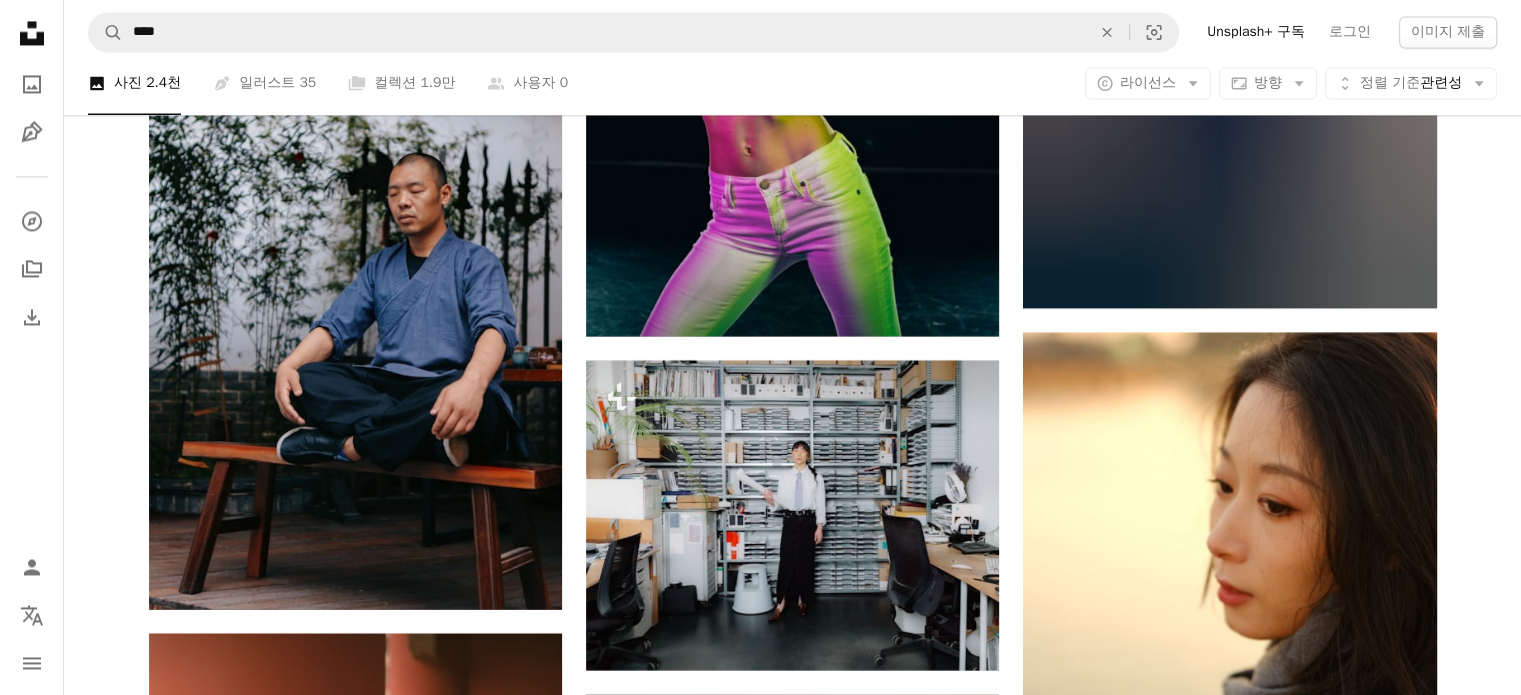 scroll, scrollTop: 11000, scrollLeft: 0, axis: vertical 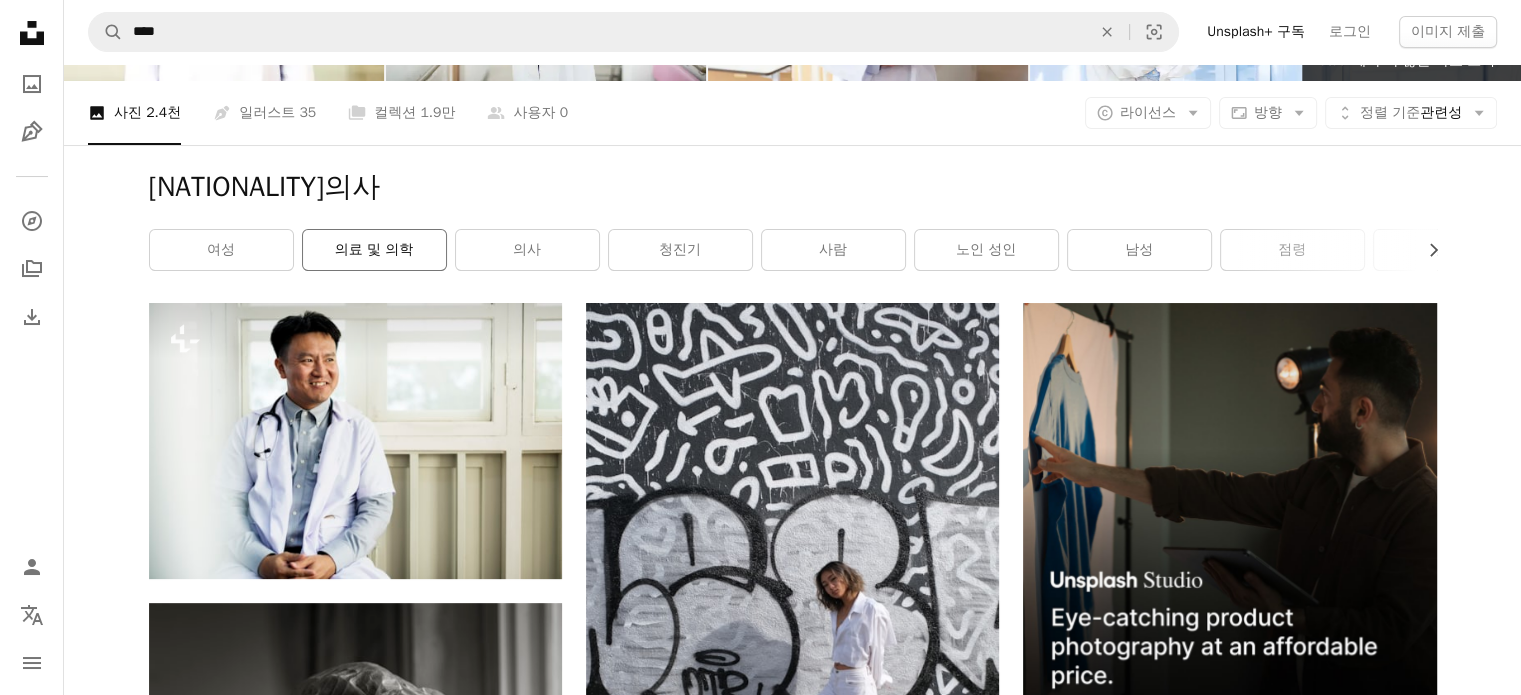click on "의료 및 의학" at bounding box center [374, 250] 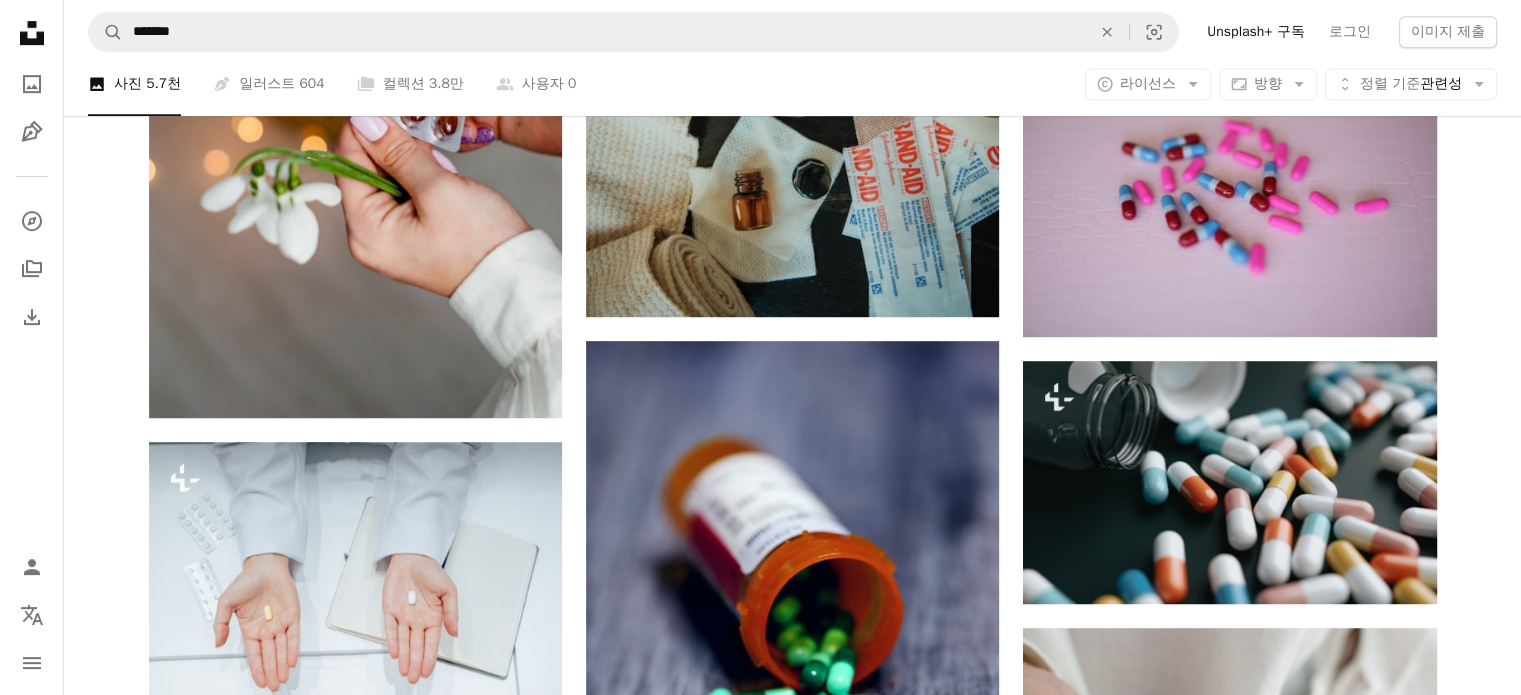 scroll, scrollTop: 100, scrollLeft: 0, axis: vertical 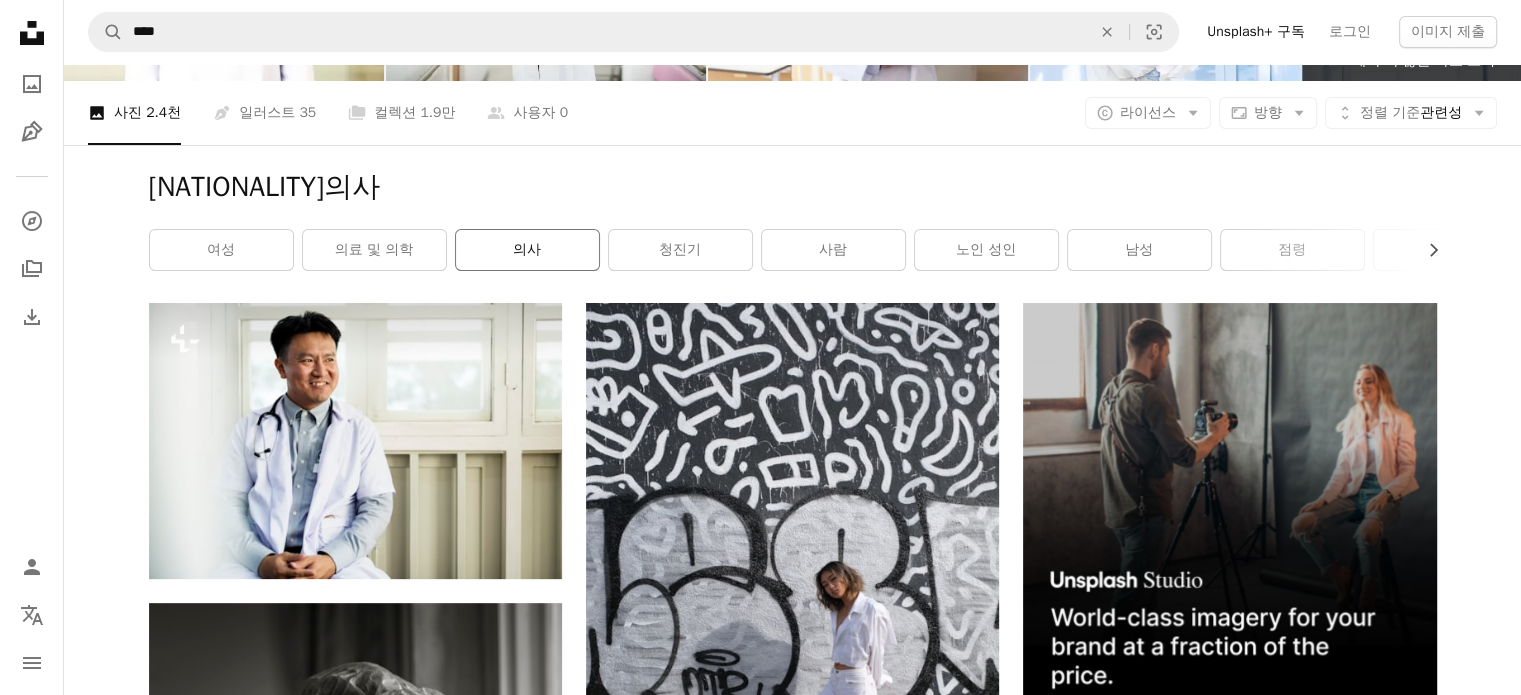click on "의사" at bounding box center [527, 250] 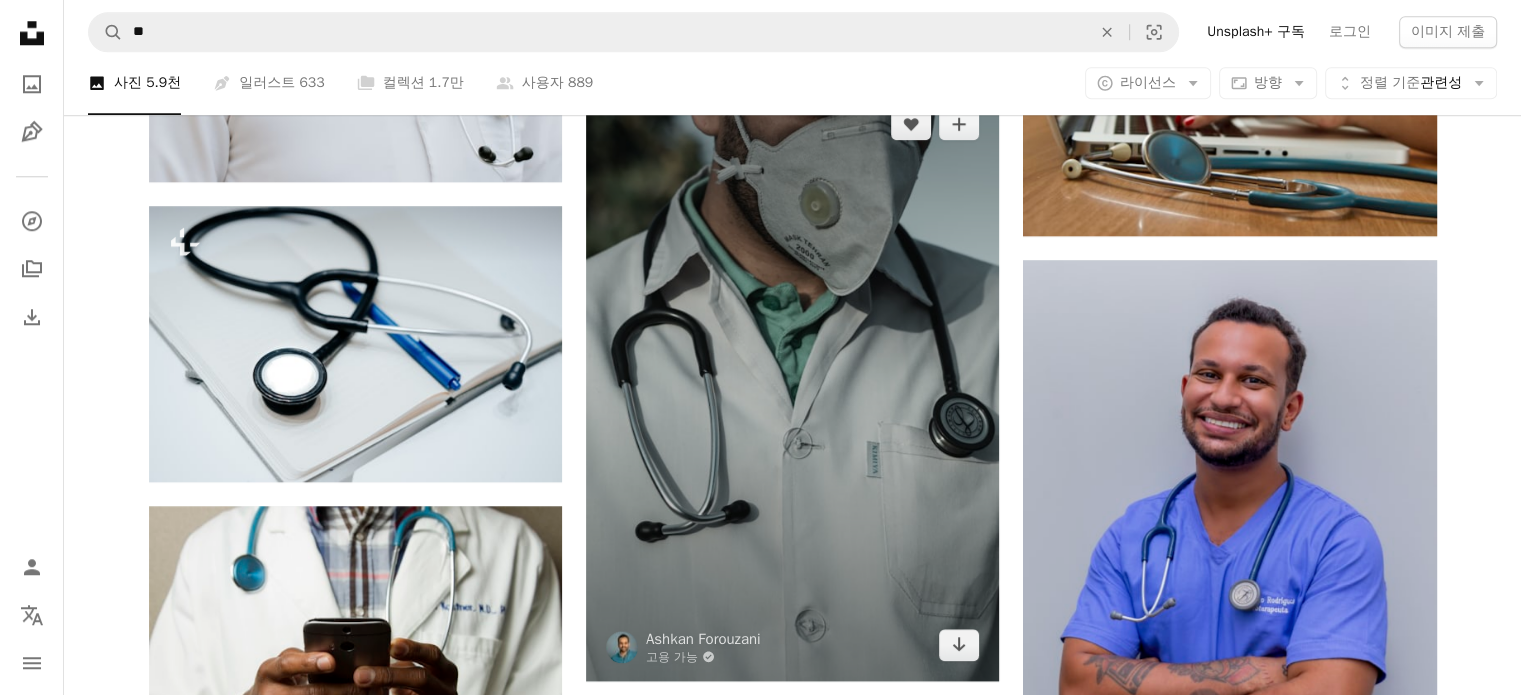 scroll, scrollTop: 2000, scrollLeft: 0, axis: vertical 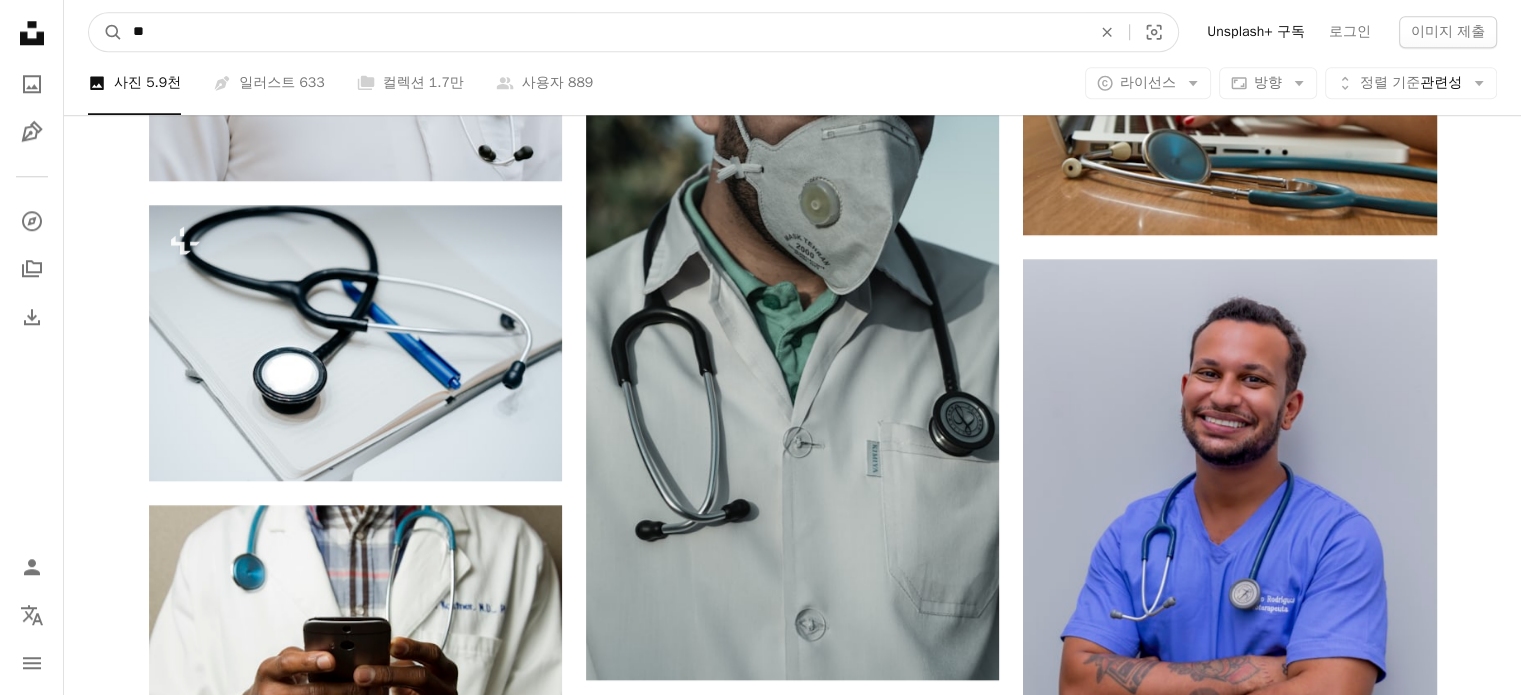 click on "**" at bounding box center [604, 32] 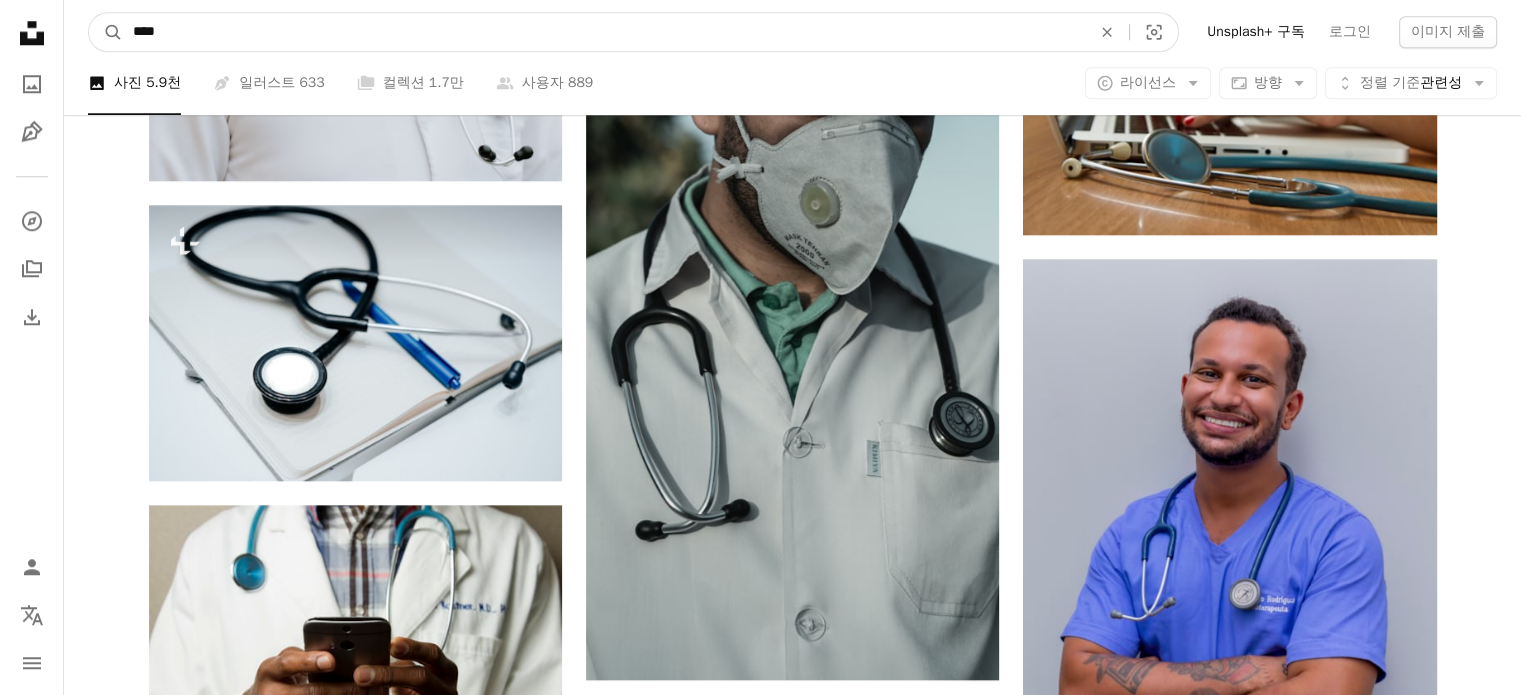 type on "****" 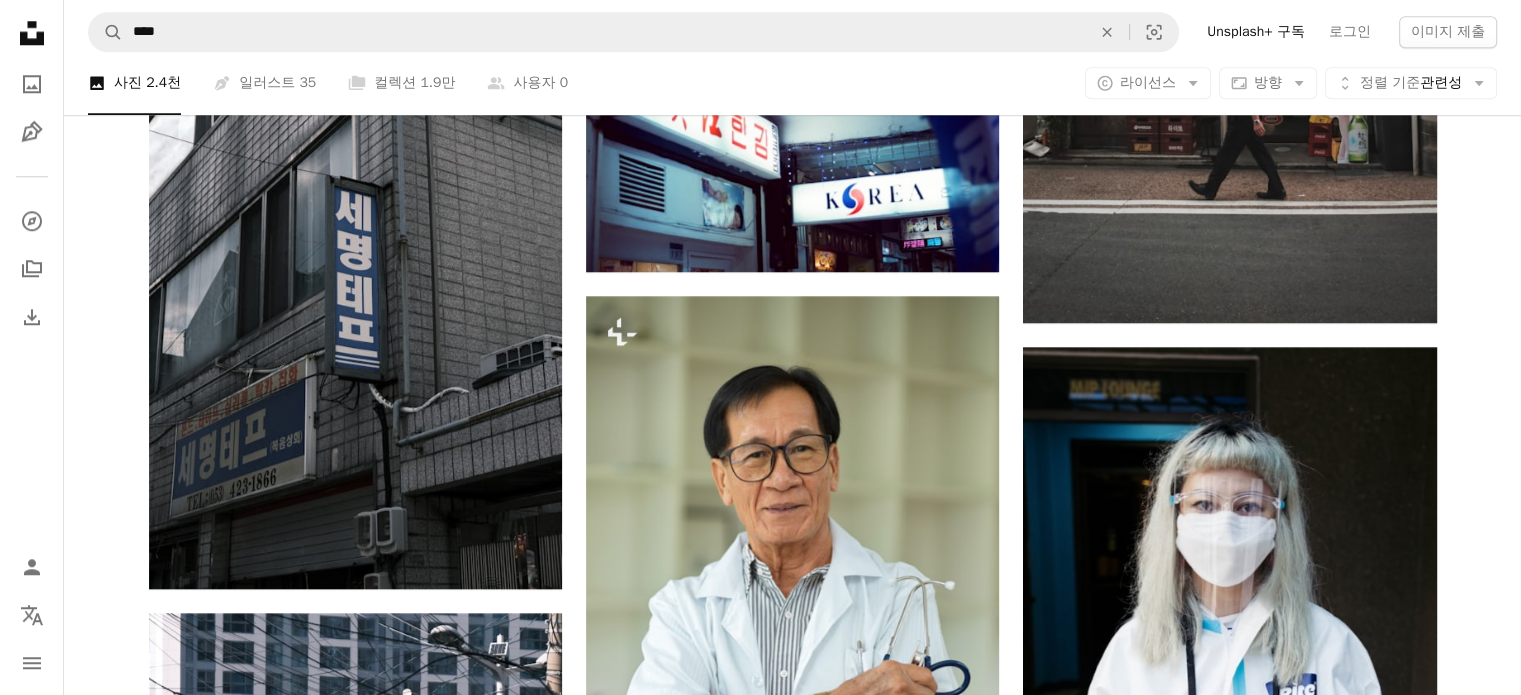 scroll, scrollTop: 0, scrollLeft: 0, axis: both 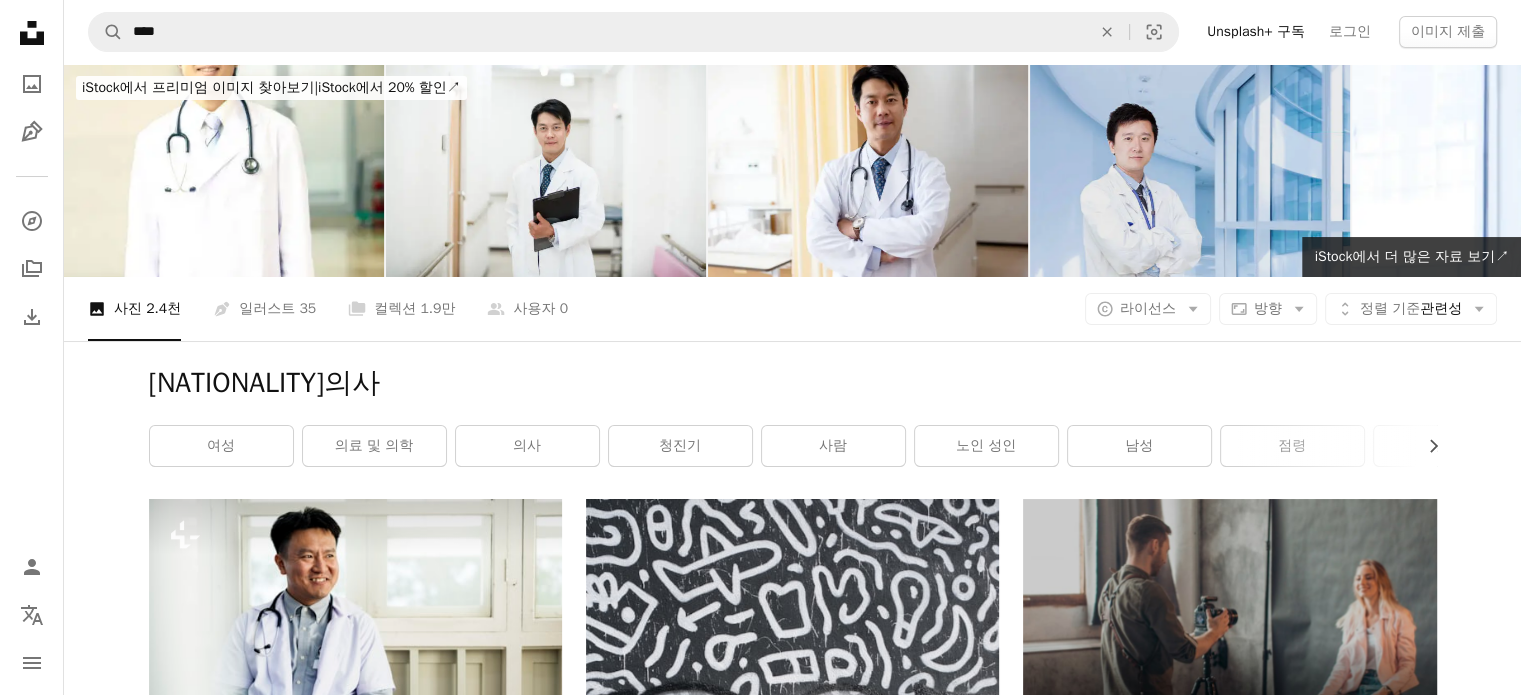 click at bounding box center [1190, 170] 